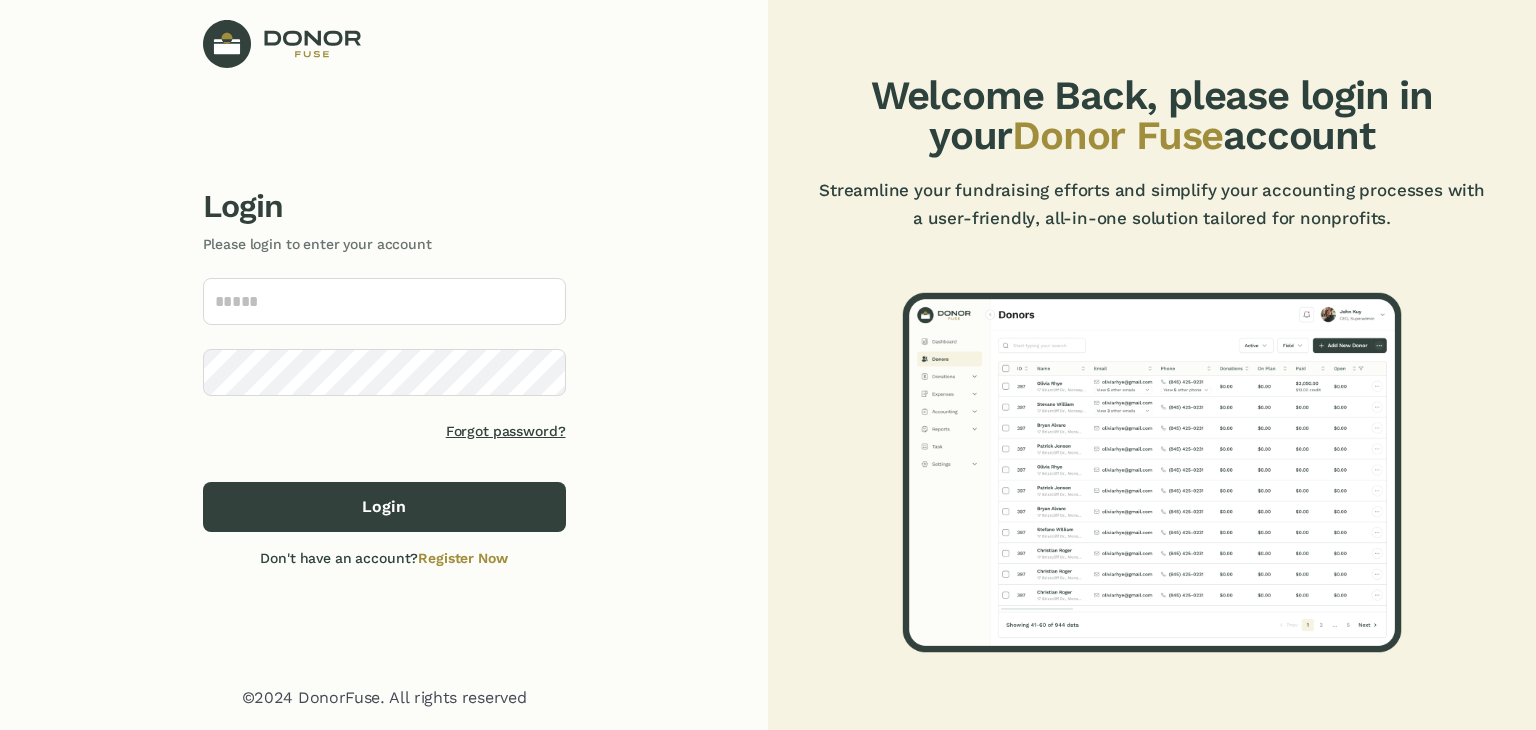 scroll, scrollTop: 0, scrollLeft: 0, axis: both 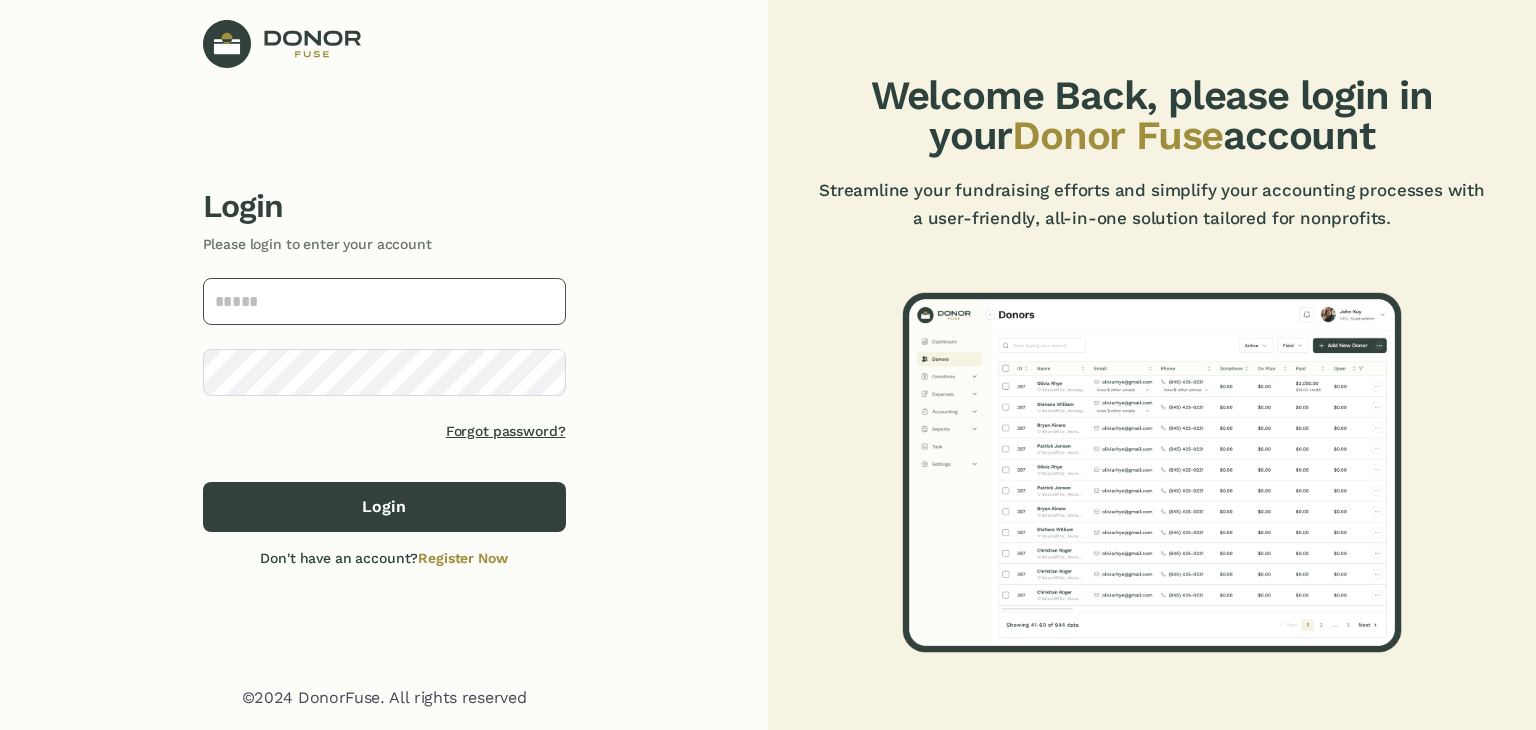type on "**********" 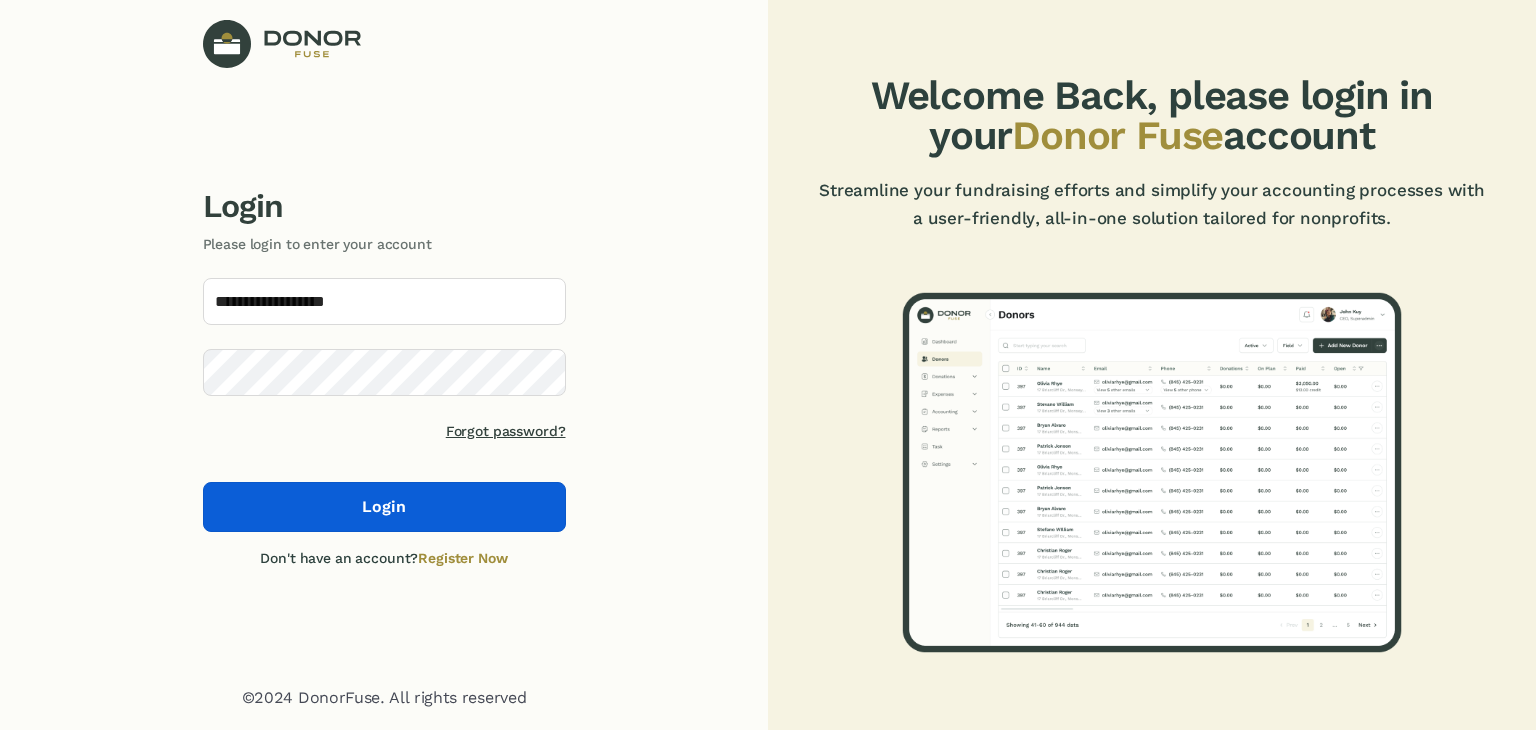 click on "Login" 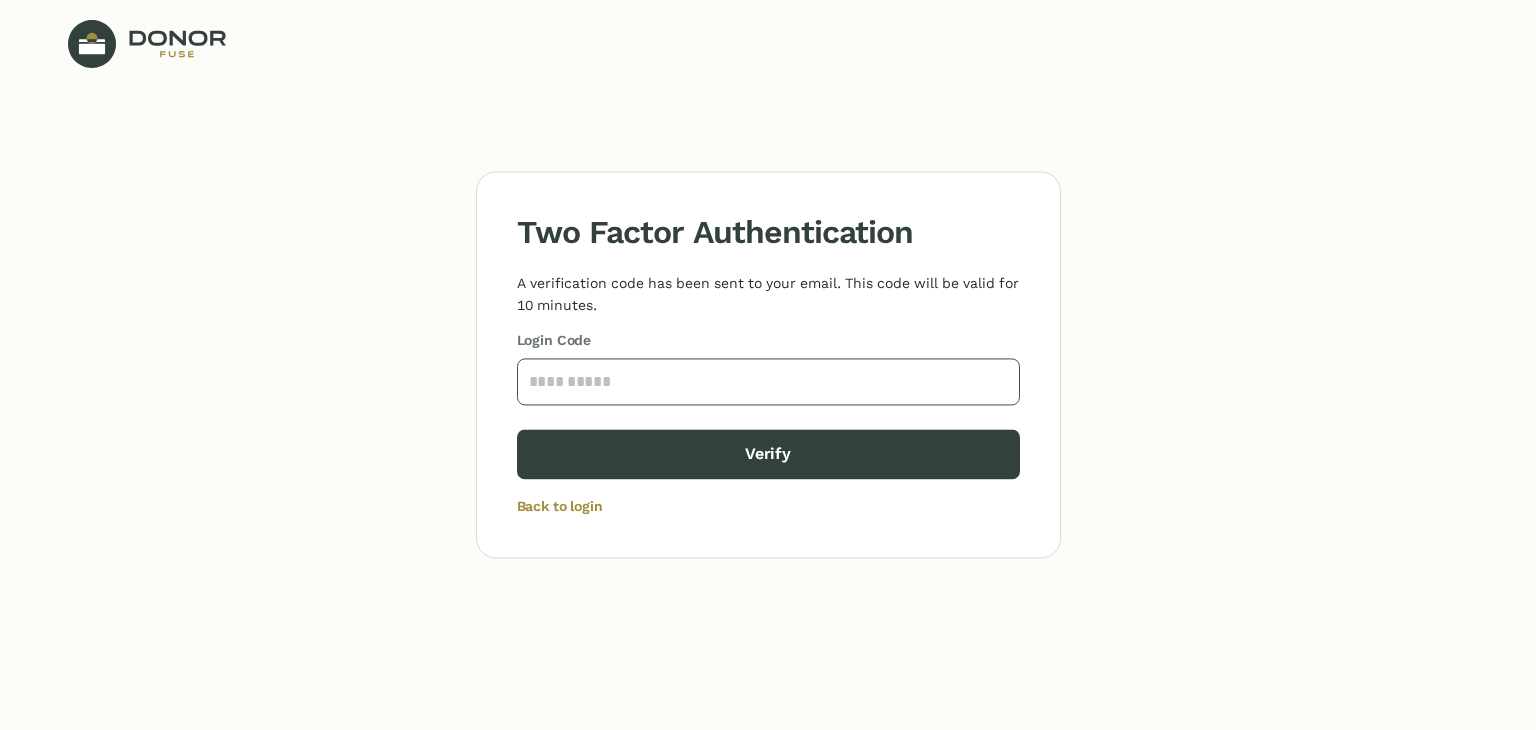 click 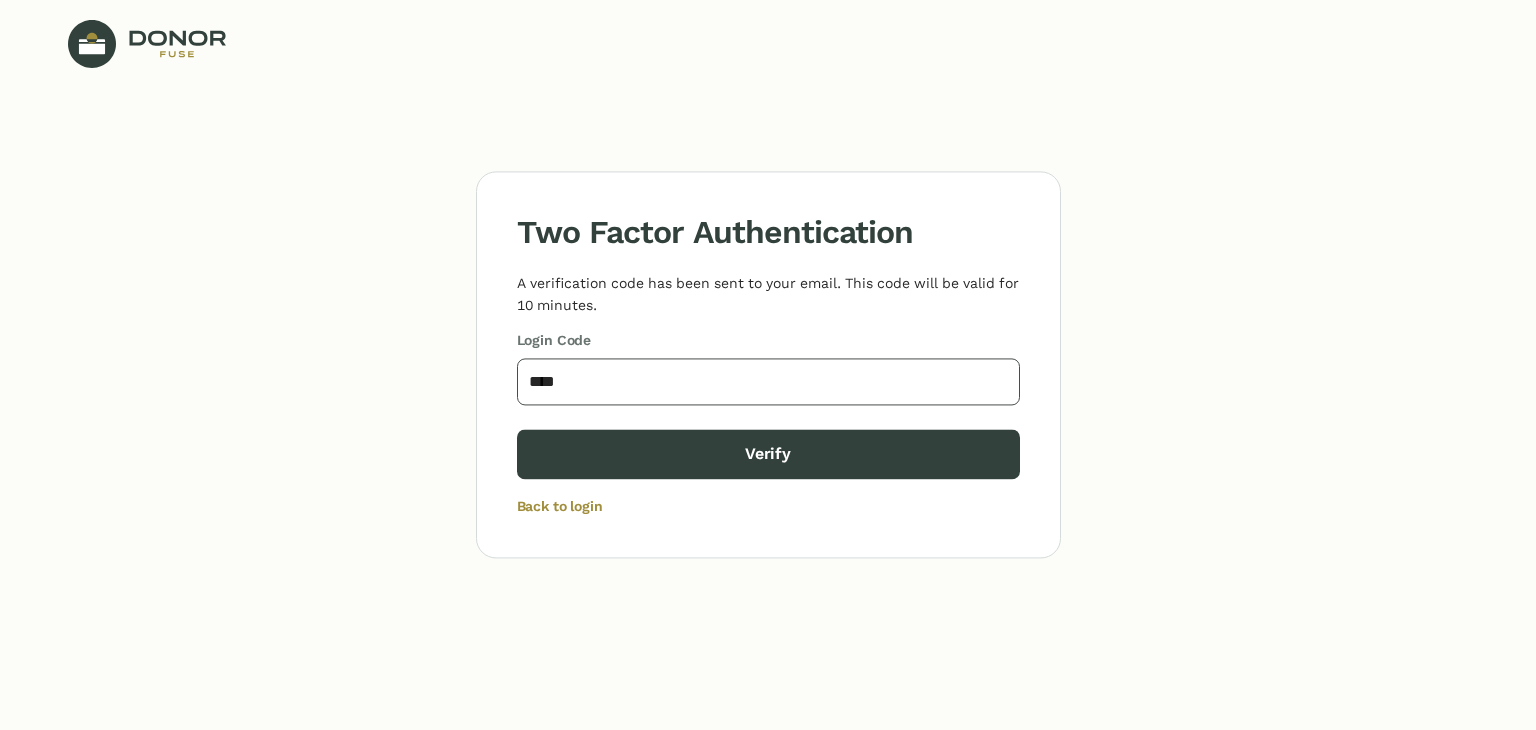 click on "Verify" 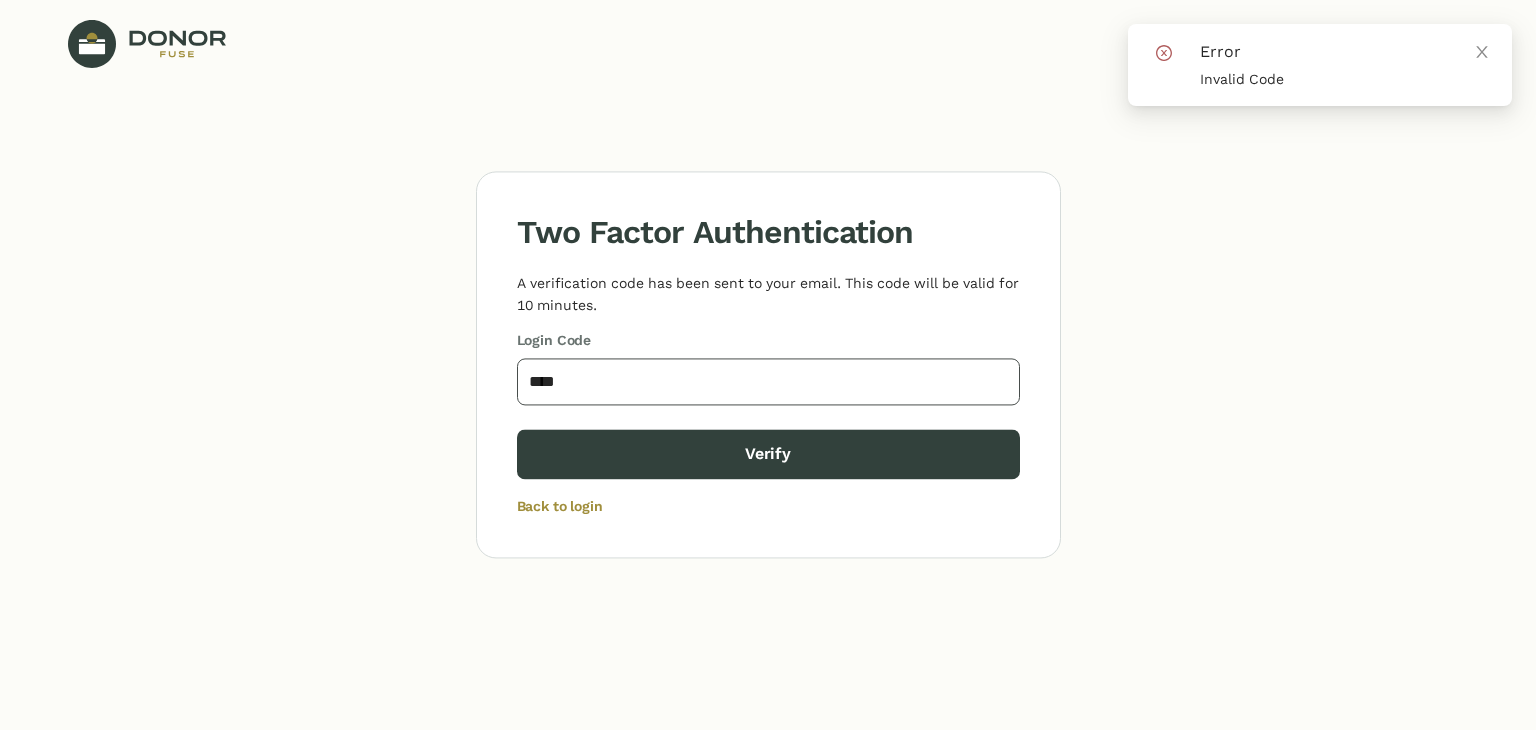type on "****" 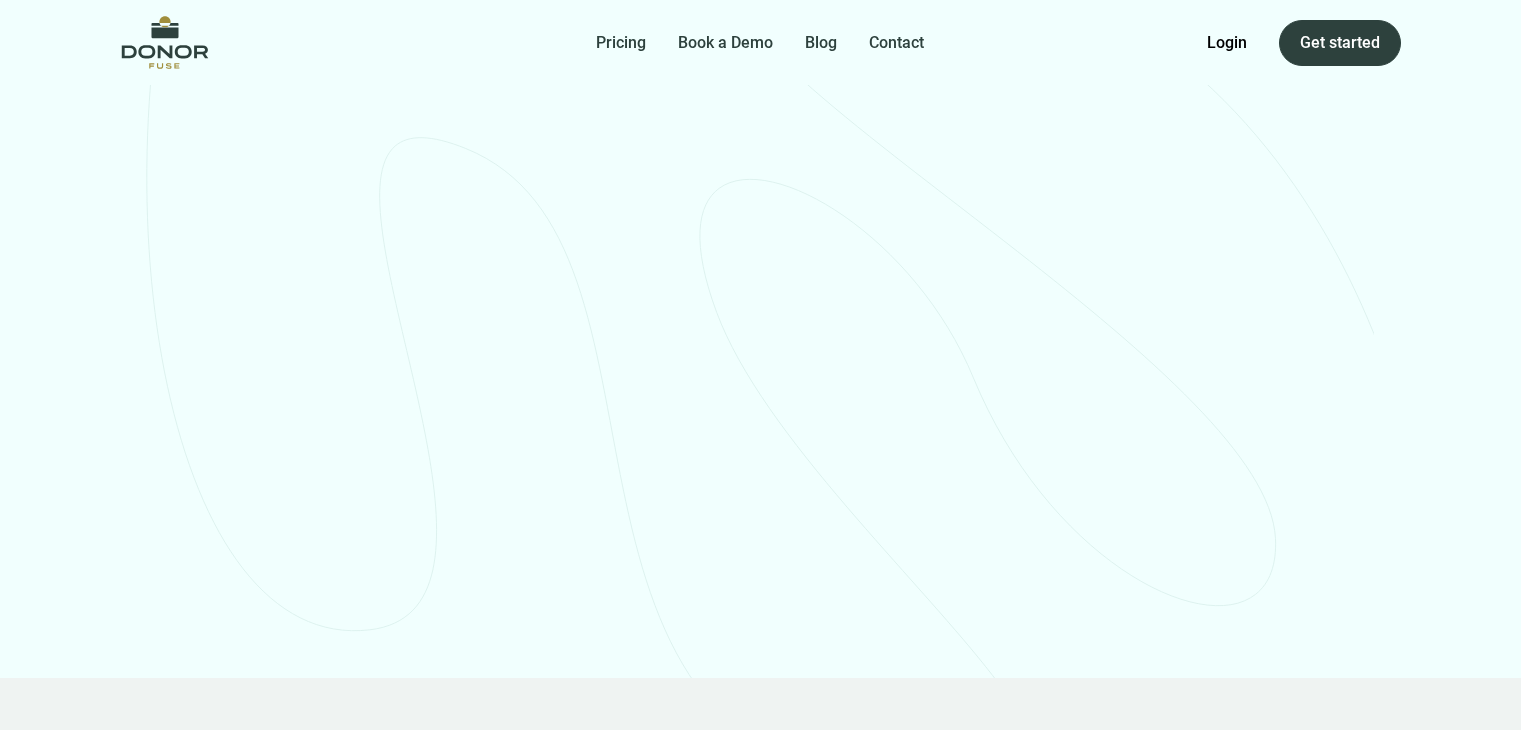scroll, scrollTop: 0, scrollLeft: 0, axis: both 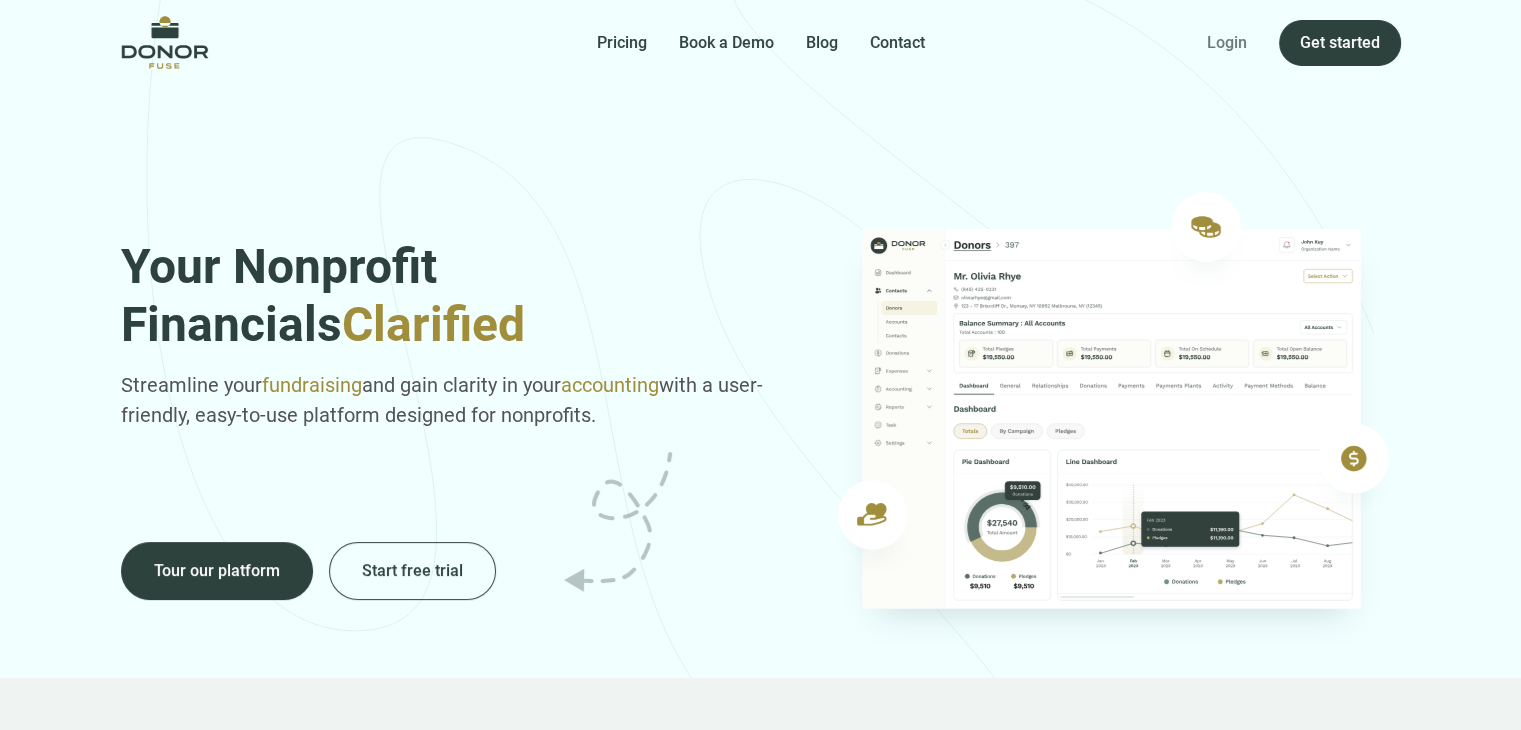 click on "Login" at bounding box center (1227, 43) 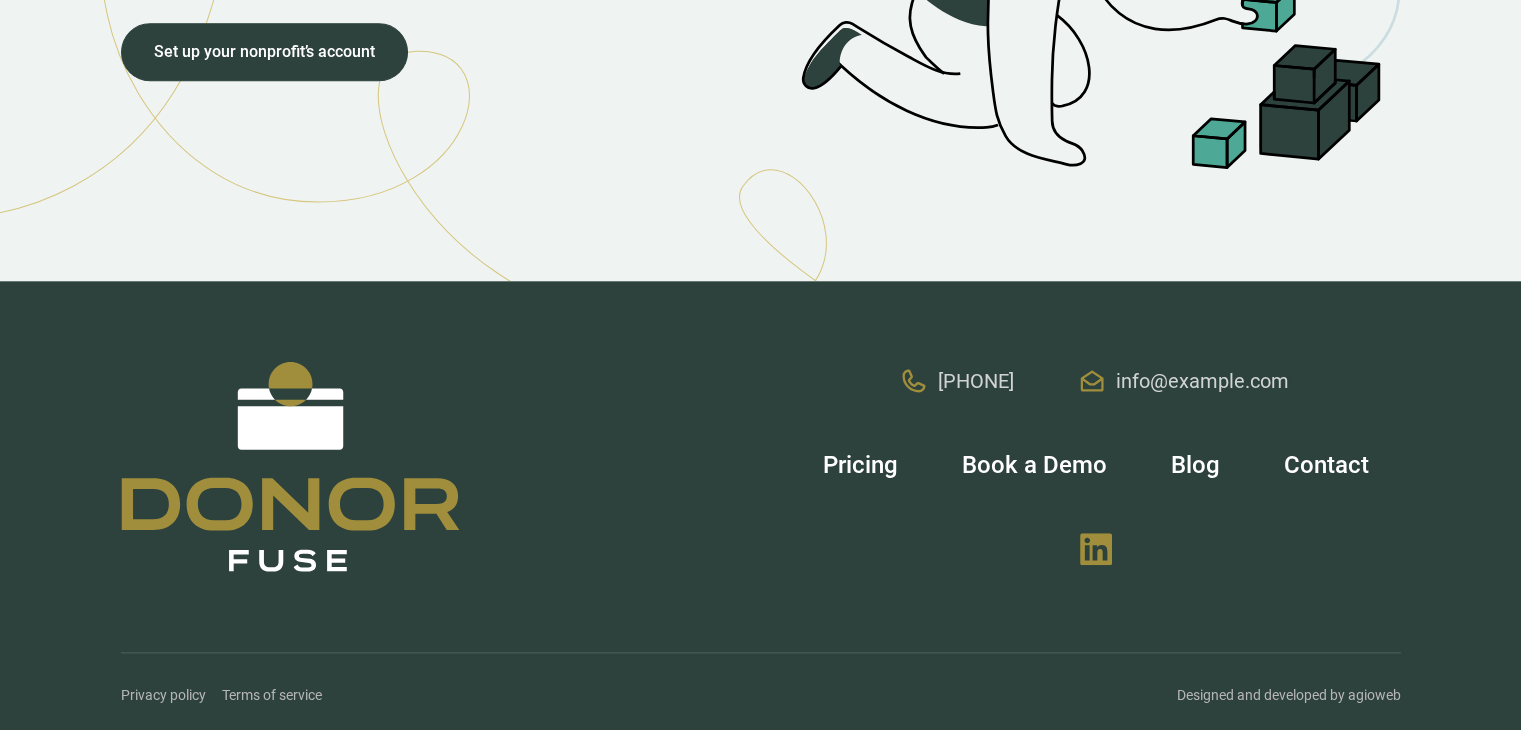 scroll, scrollTop: 9615, scrollLeft: 0, axis: vertical 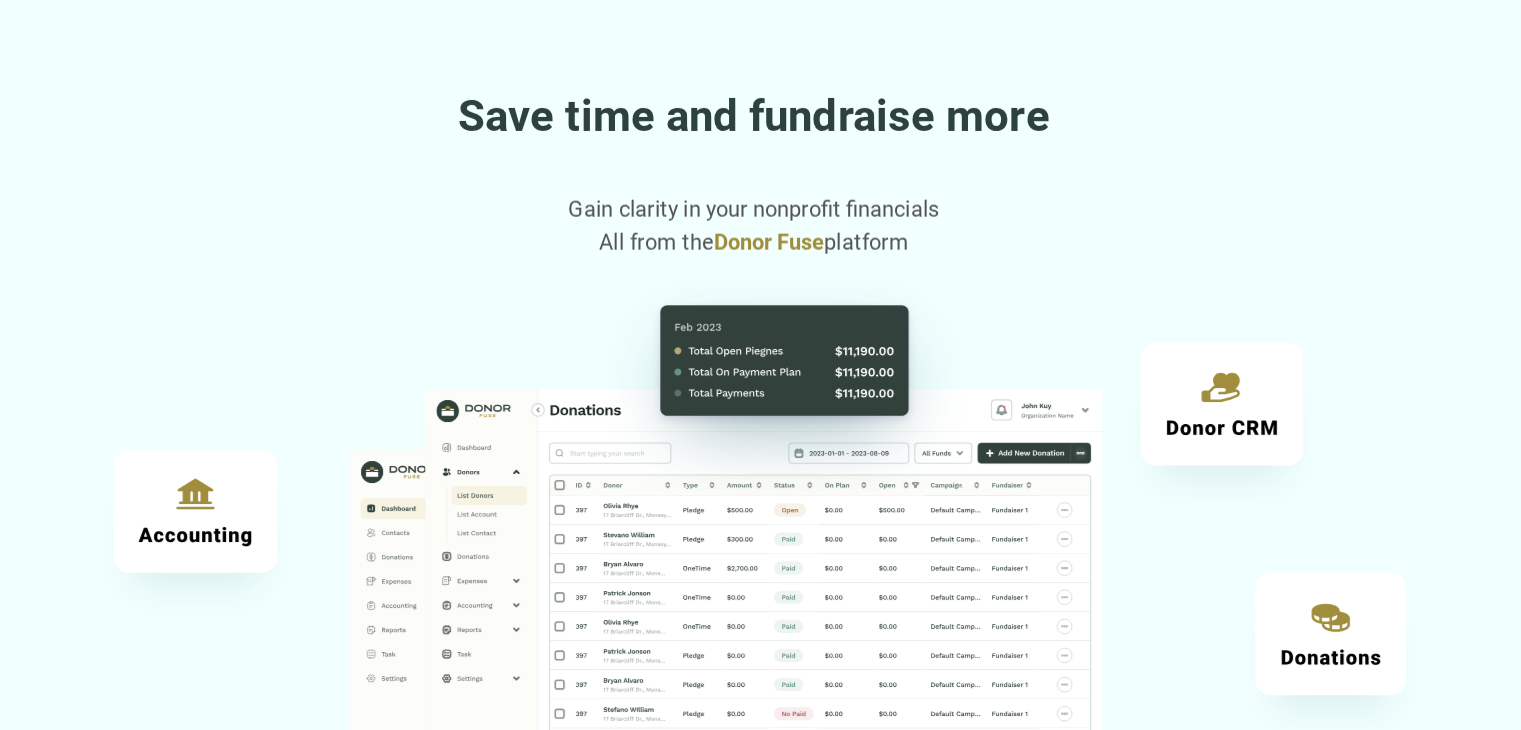 click at bounding box center [760, 593] 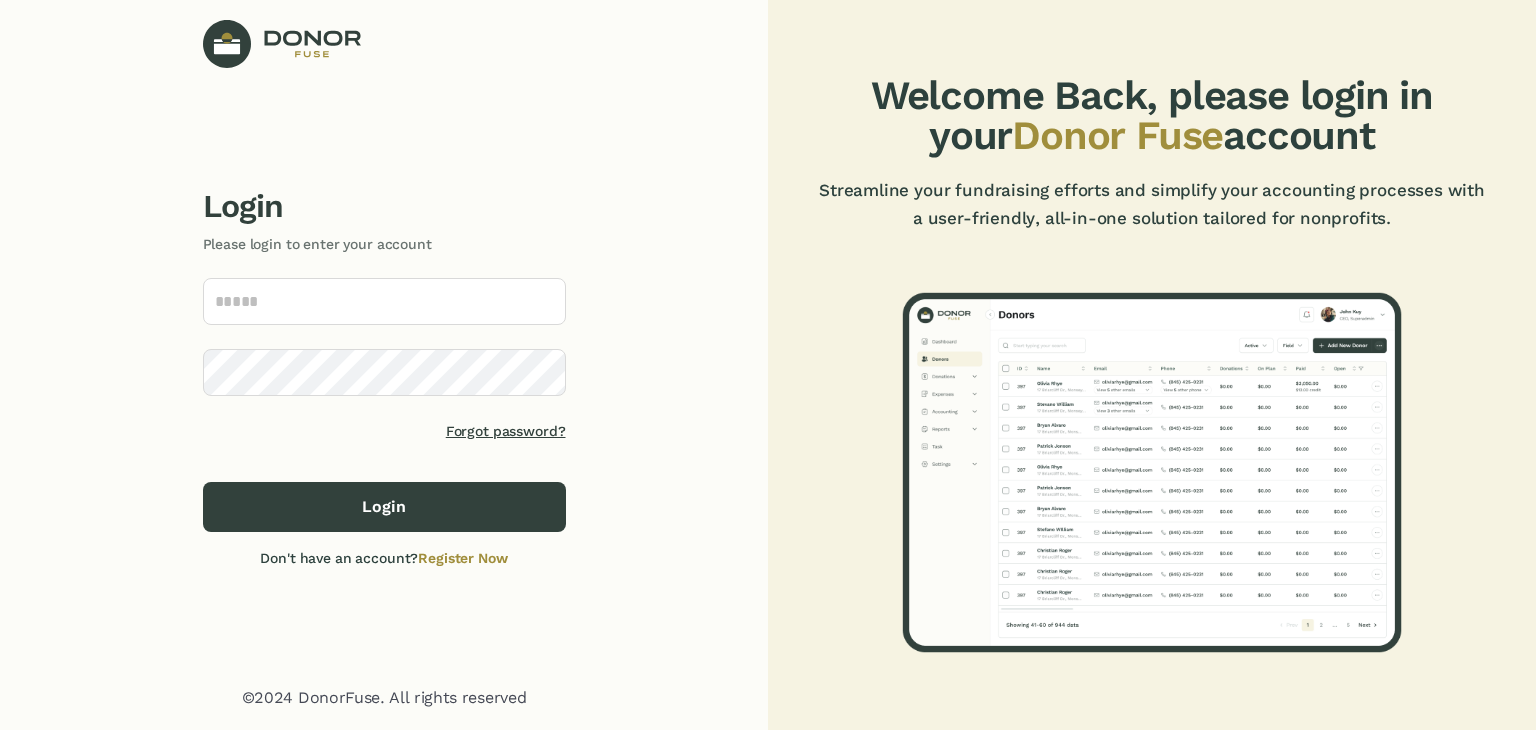 scroll, scrollTop: 0, scrollLeft: 0, axis: both 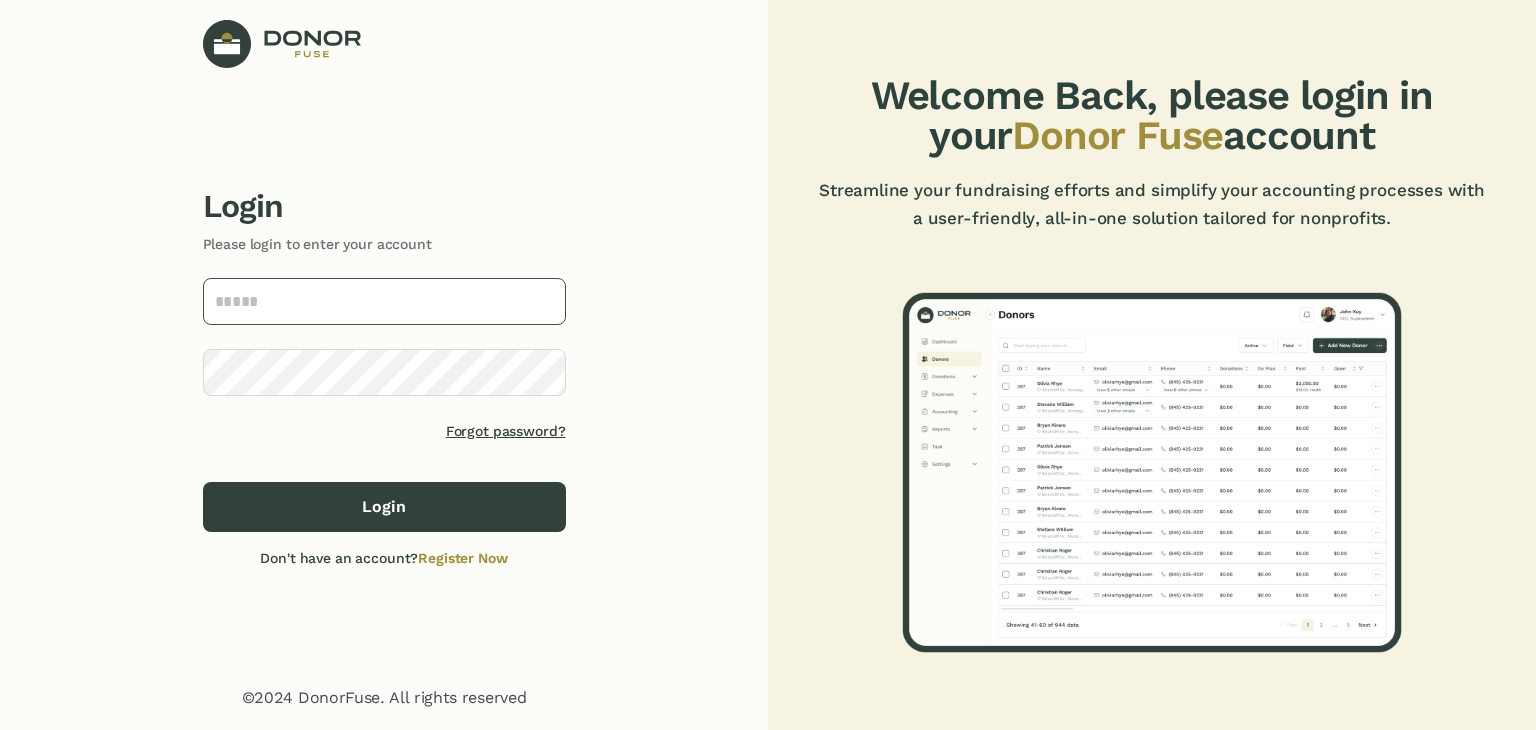 type on "**********" 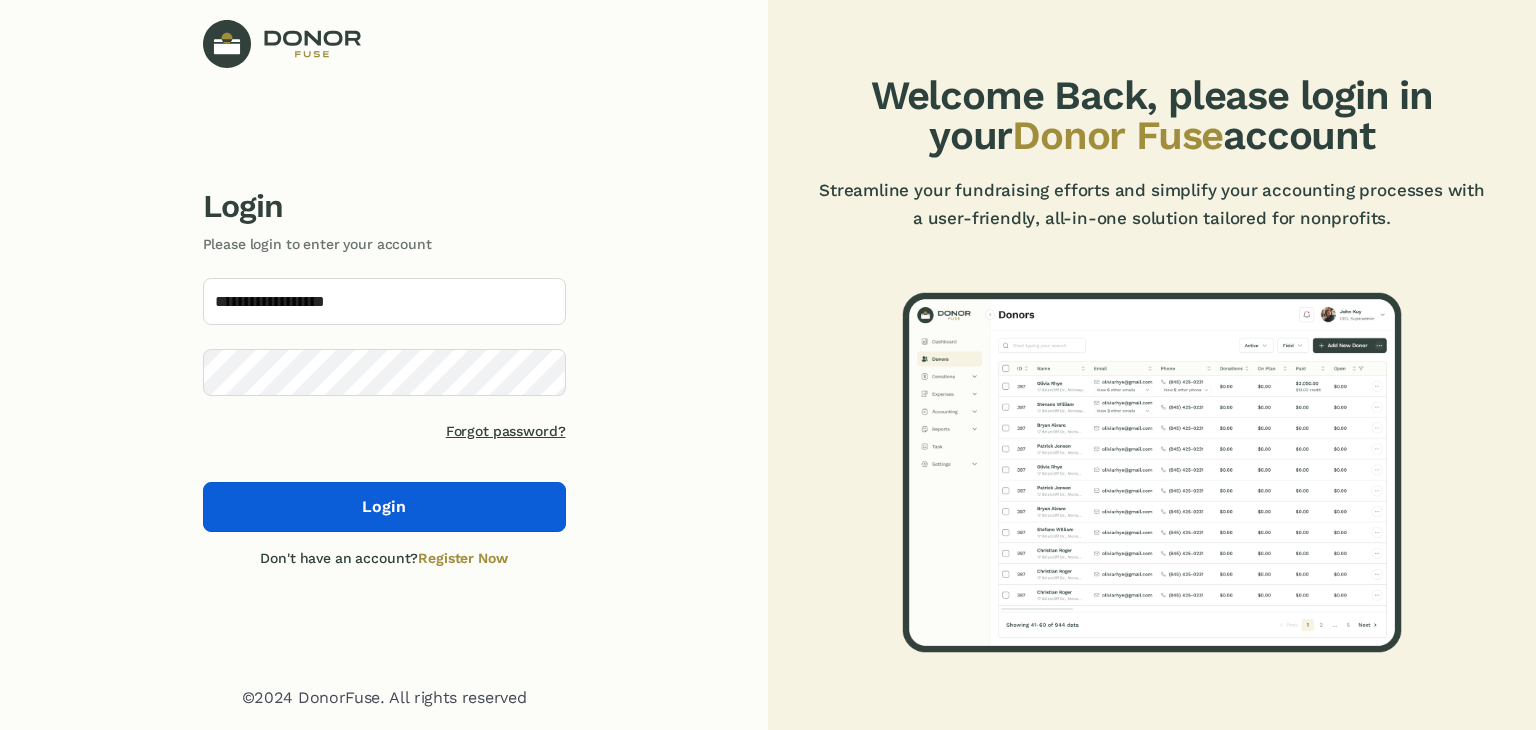 click on "Login" 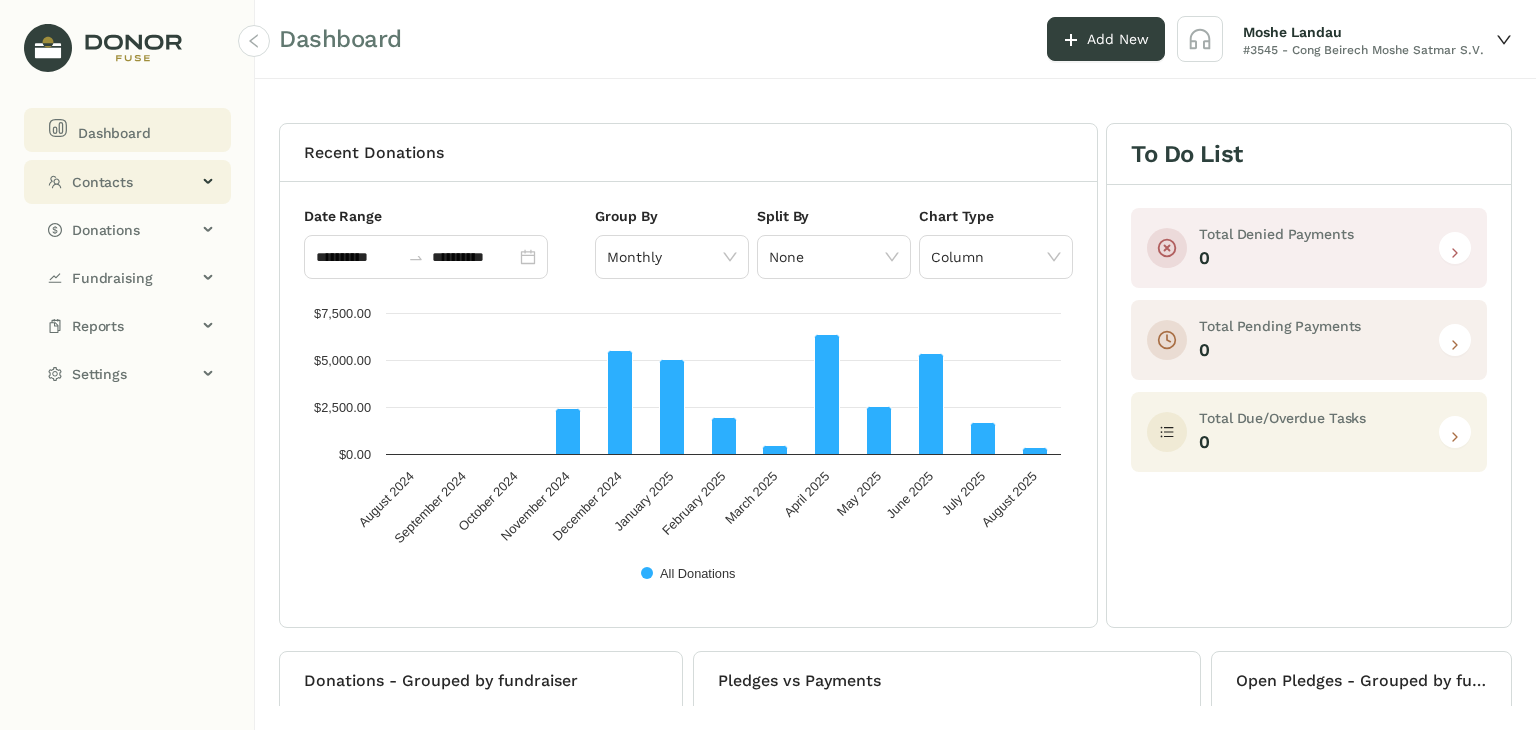 click on "Contacts" 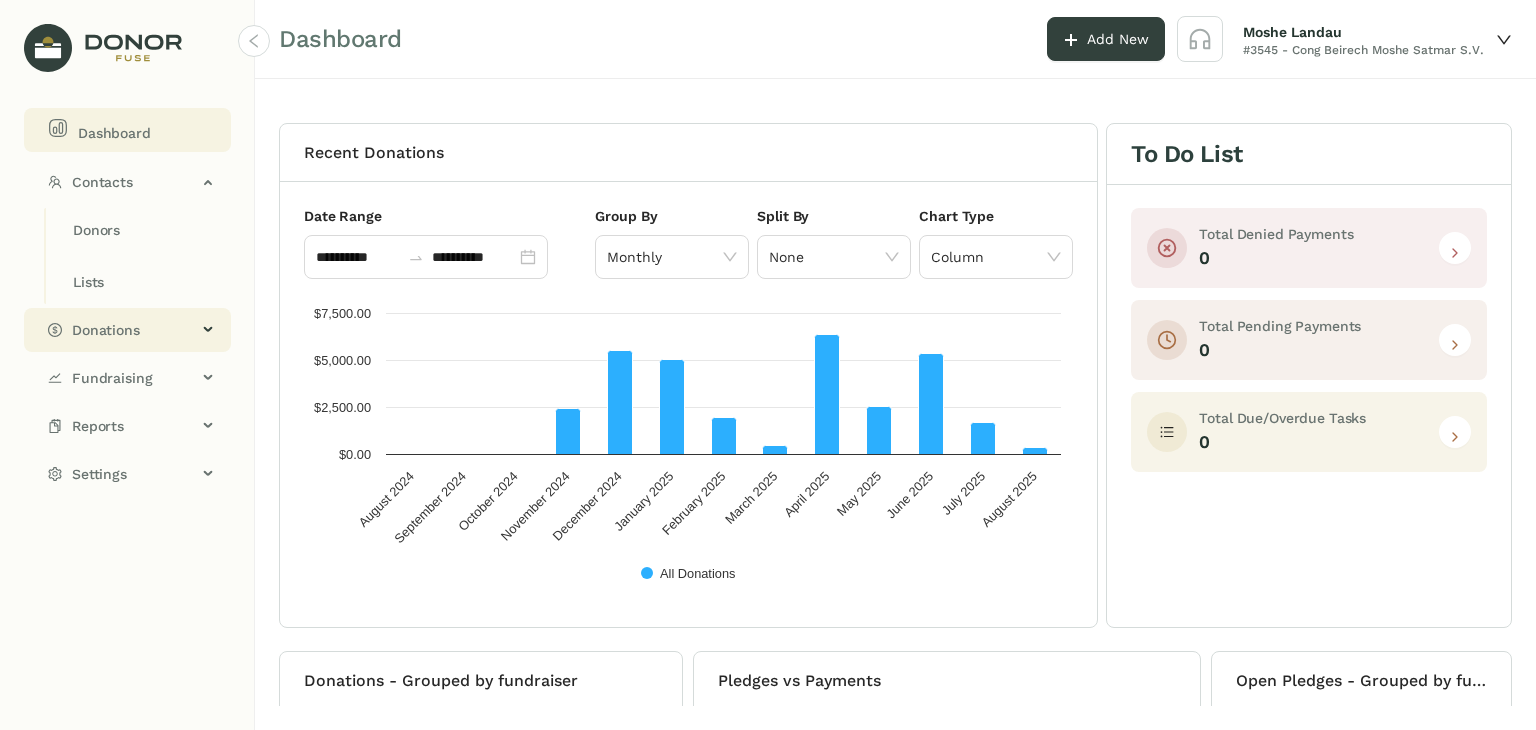 click on "Donations" 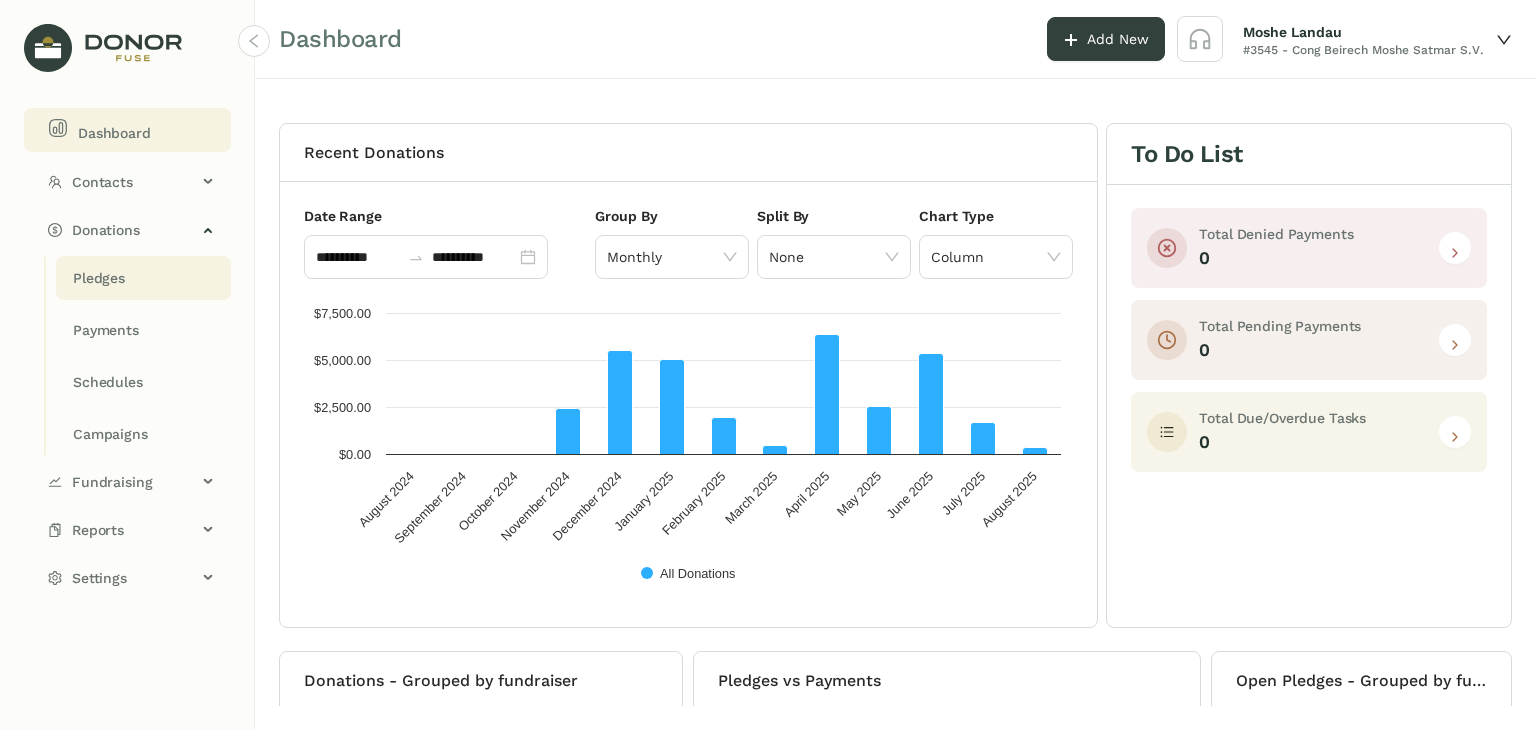 click on "Pledges" 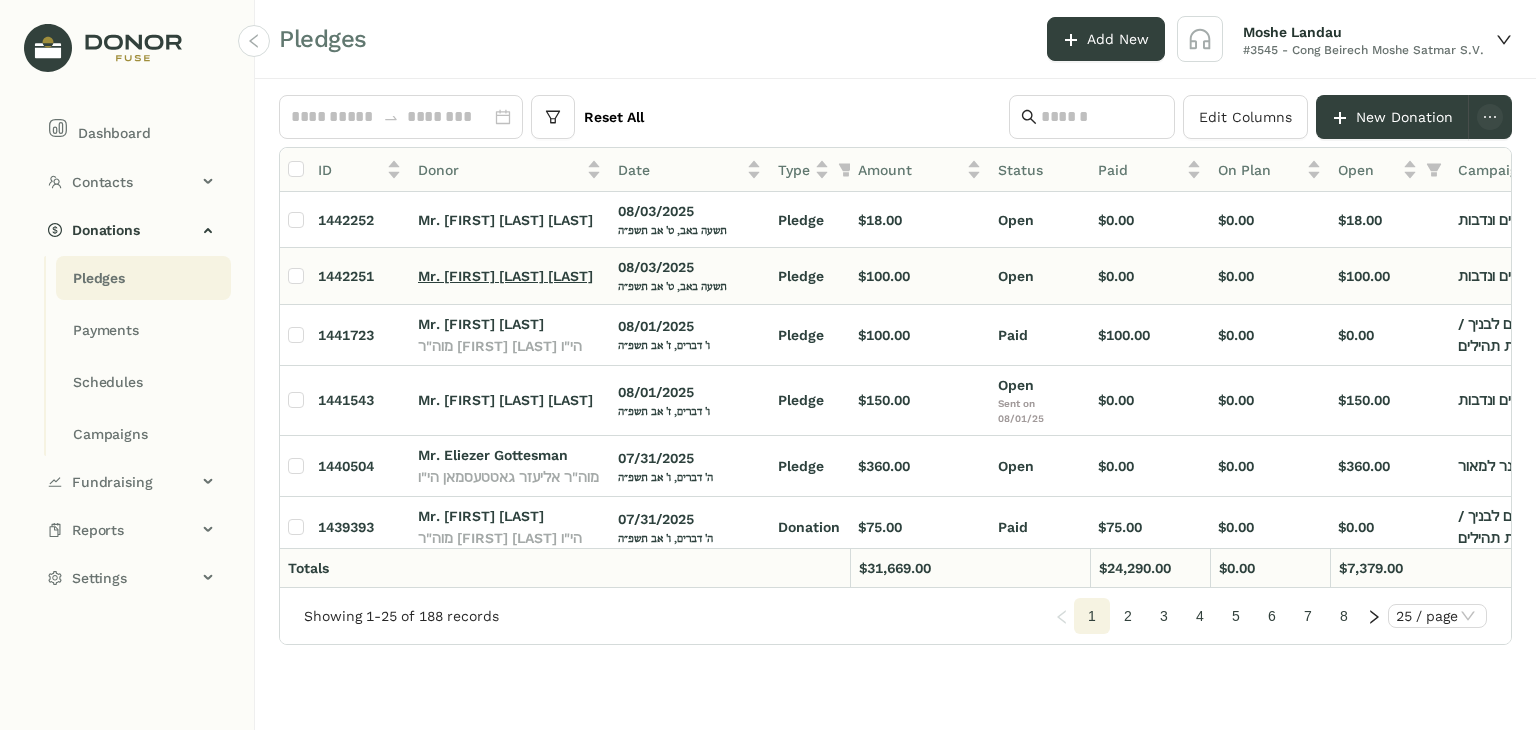 click on "Mr. [FIRST] [LAST] [LAST]" 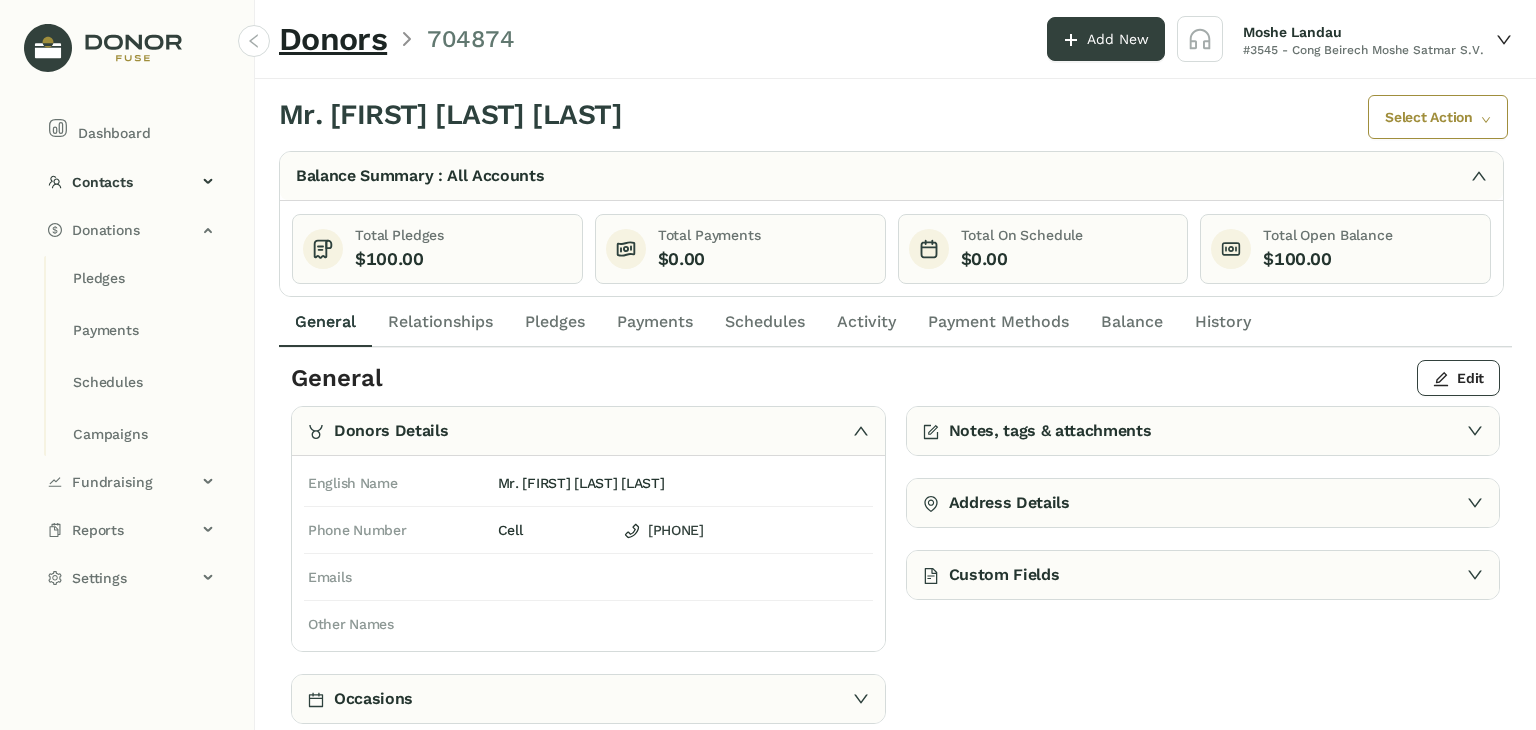 click on "Pledges" 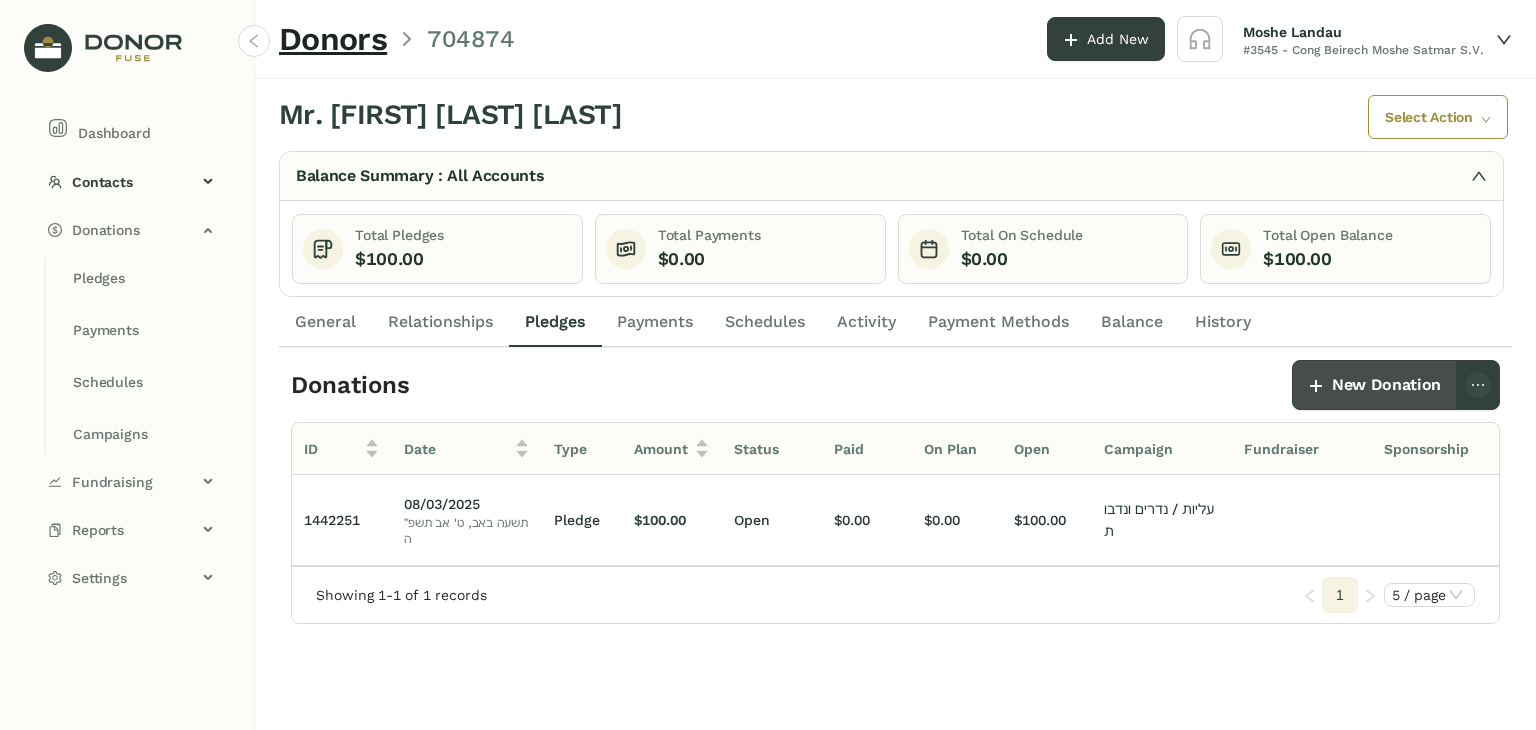 click on "New Donation" 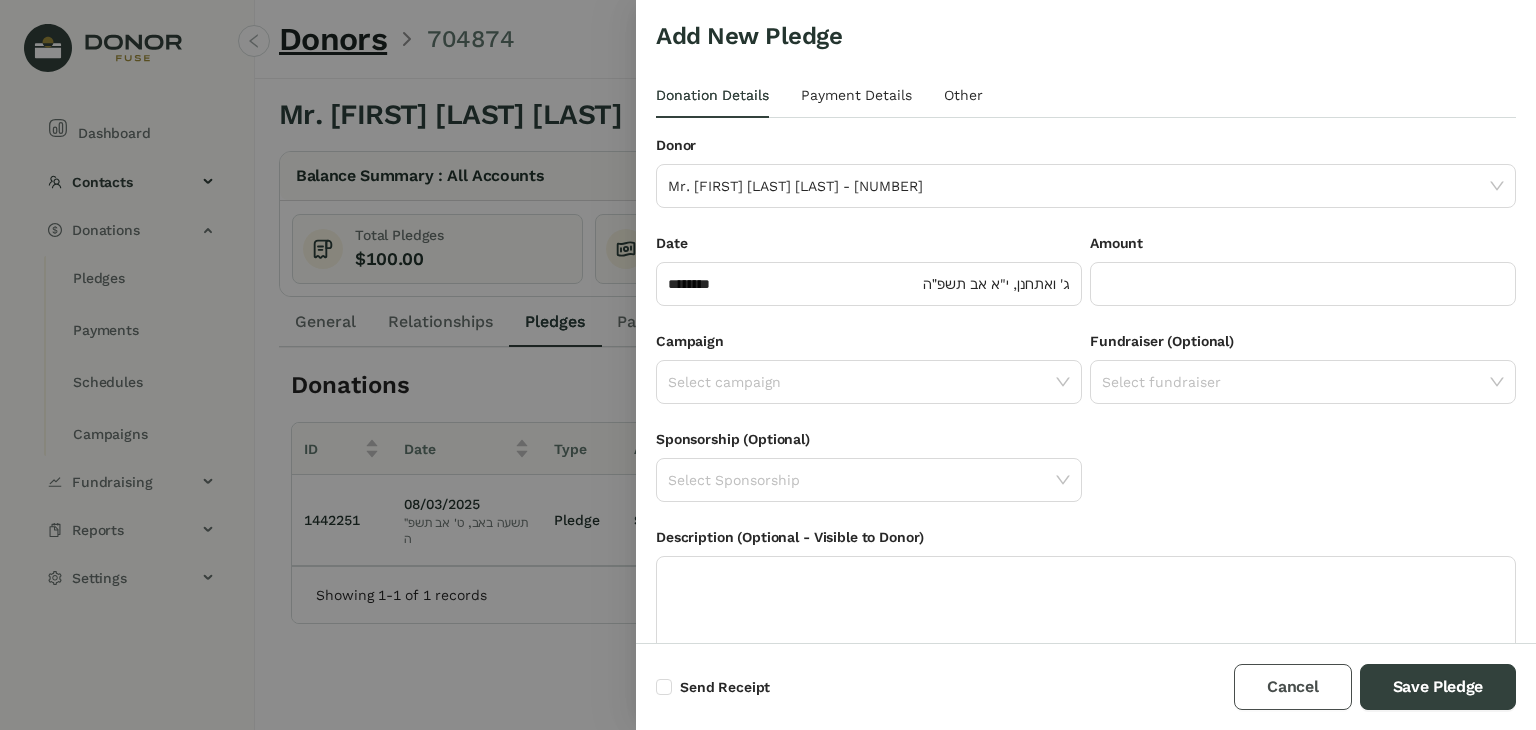 click on "Cancel" at bounding box center (1292, 687) 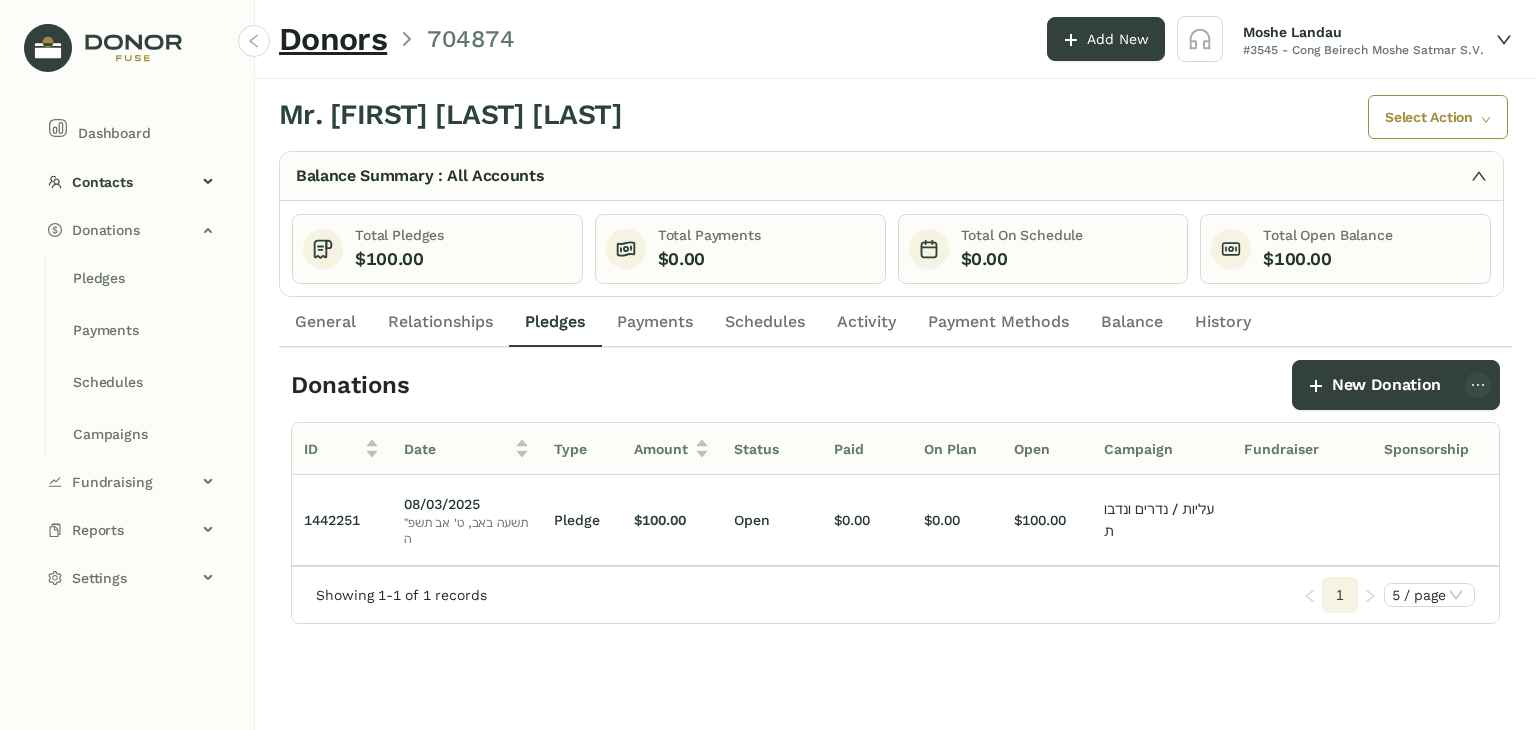 click on "Payments" 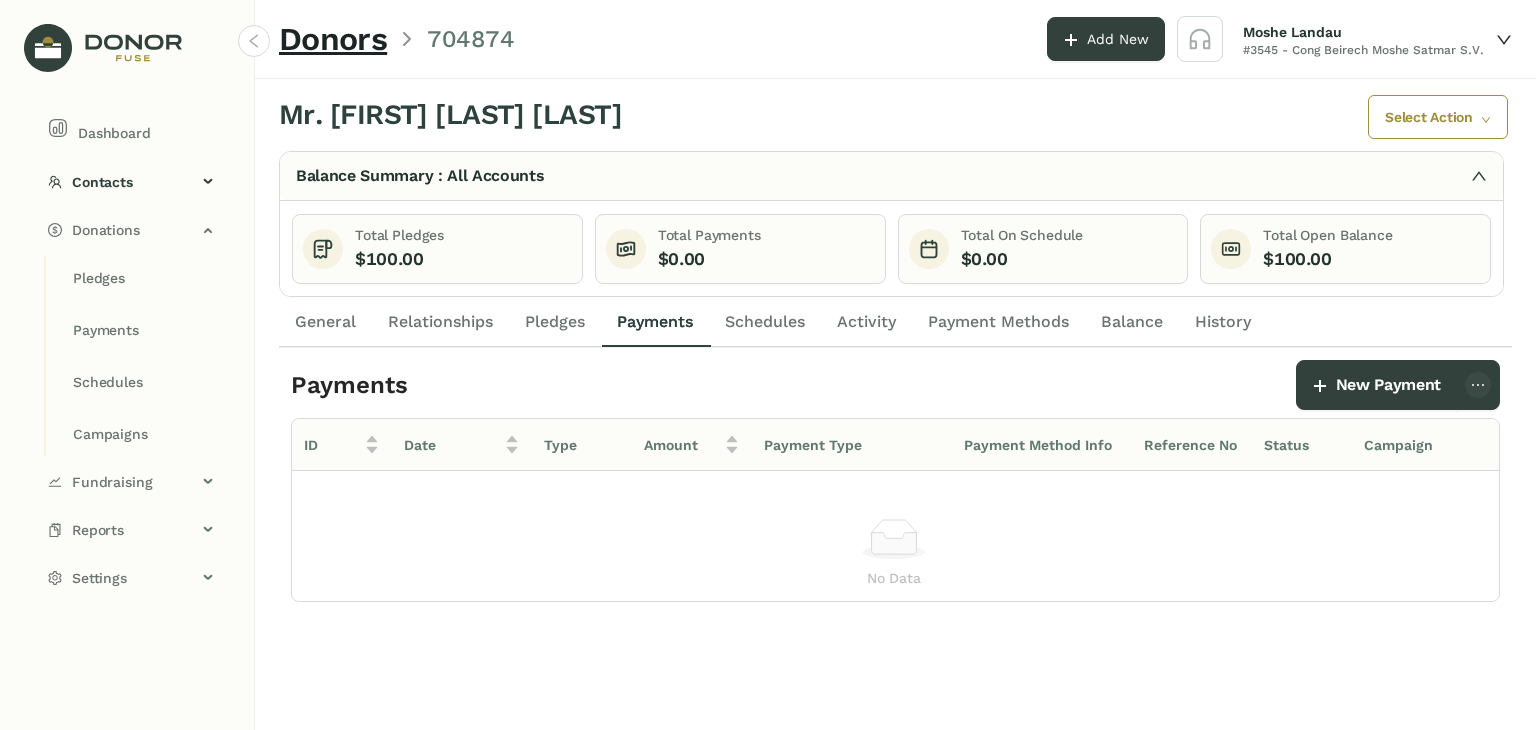 click on "Pledges" 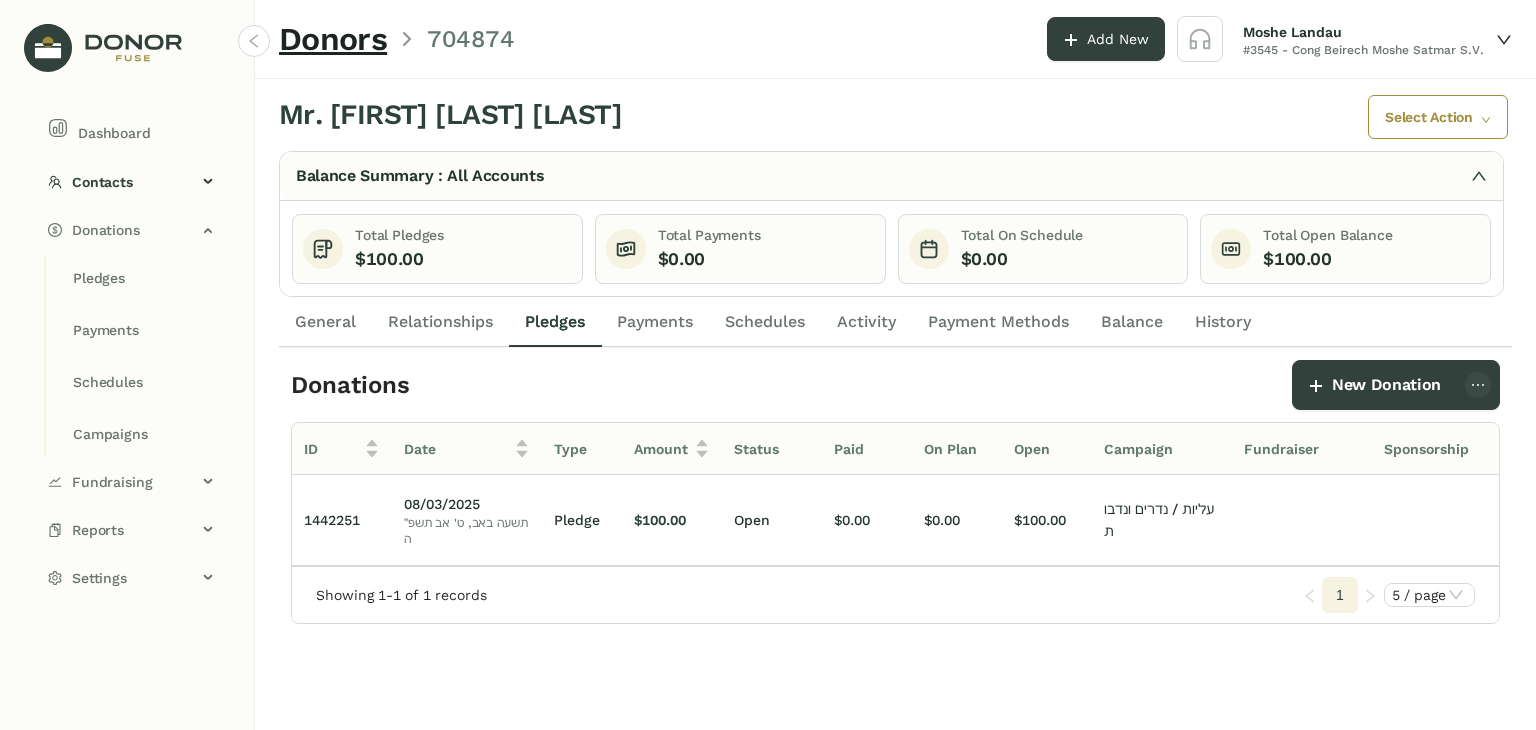 scroll, scrollTop: 0, scrollLeft: 100, axis: horizontal 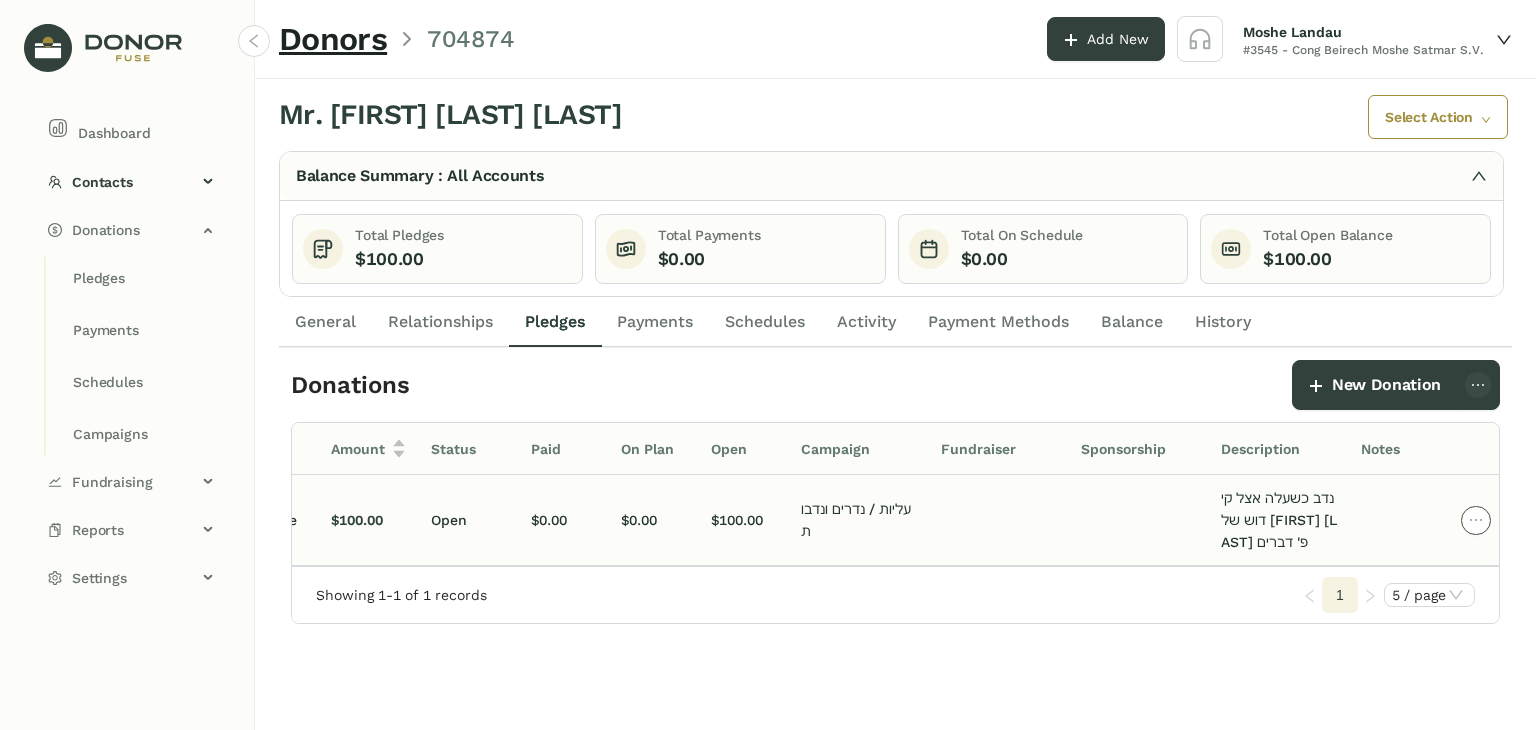 click 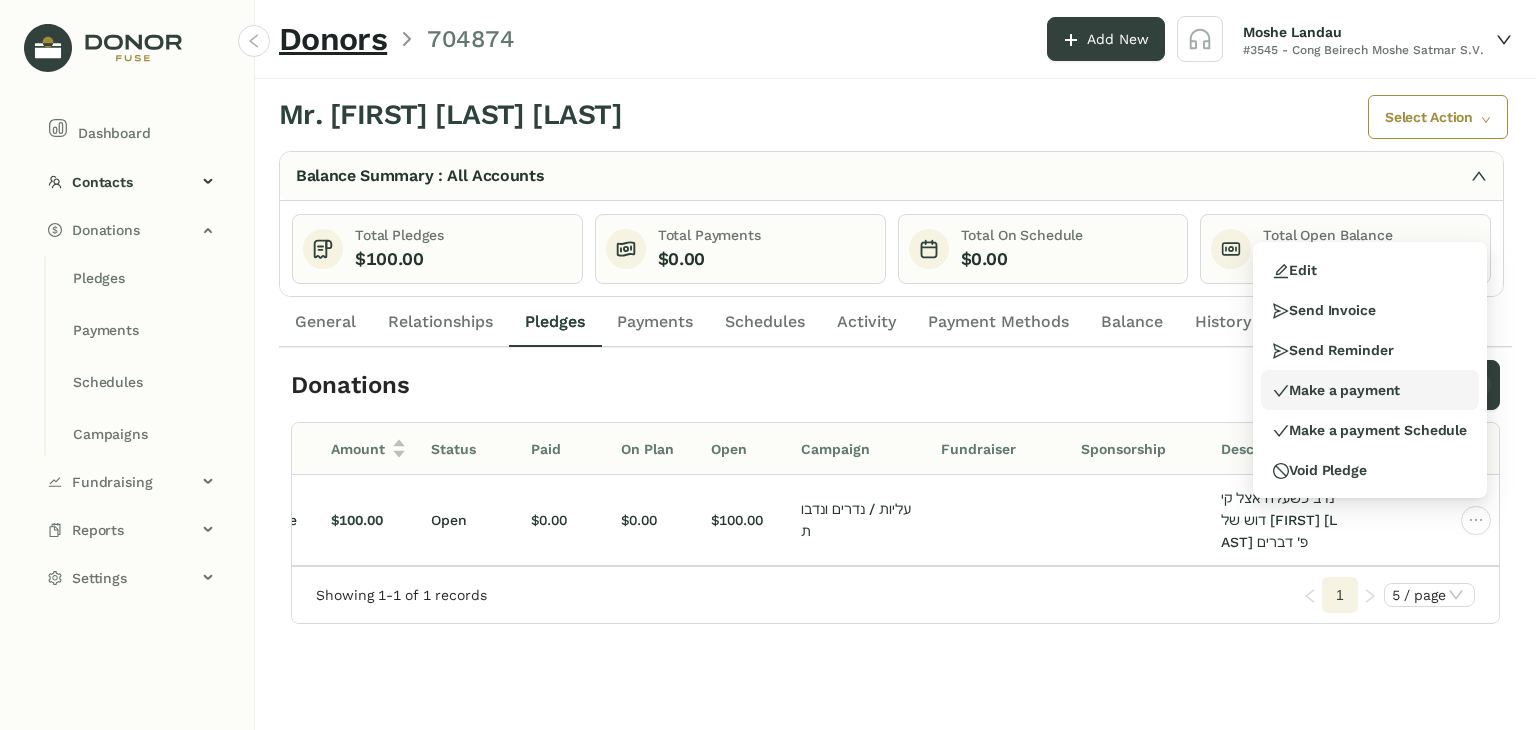 click on "Make a payment" at bounding box center [1370, 390] 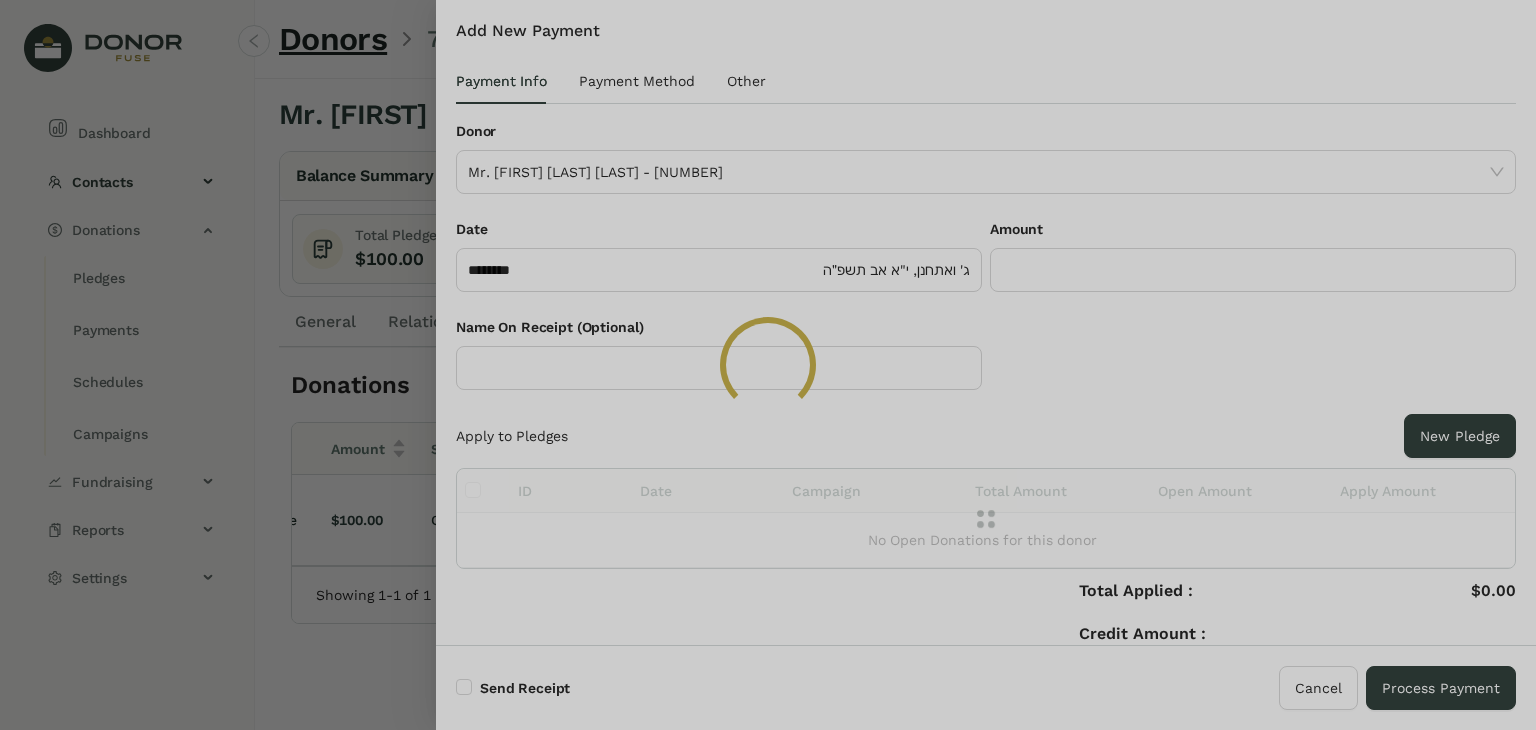 type on "*******" 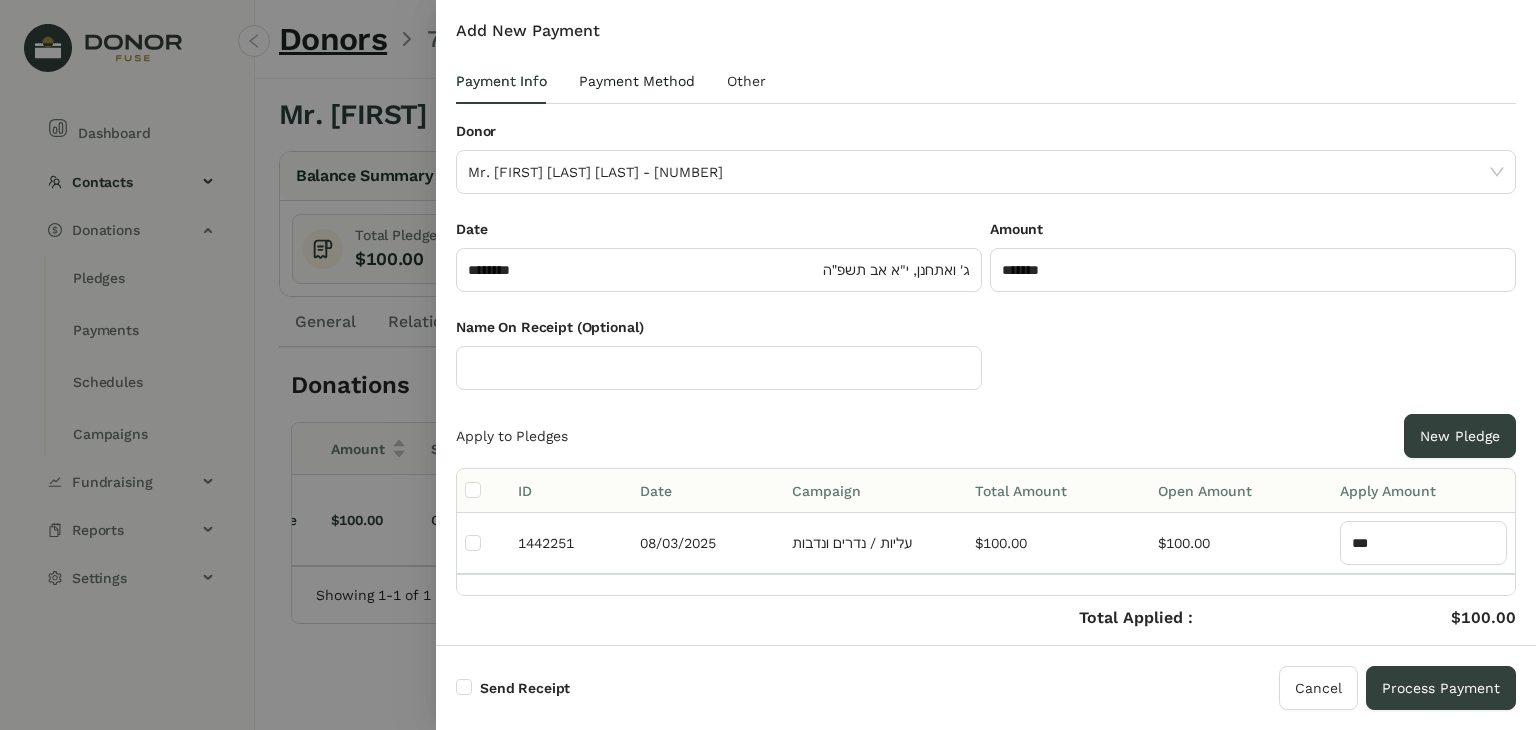 click on "Payment Method" at bounding box center [637, 81] 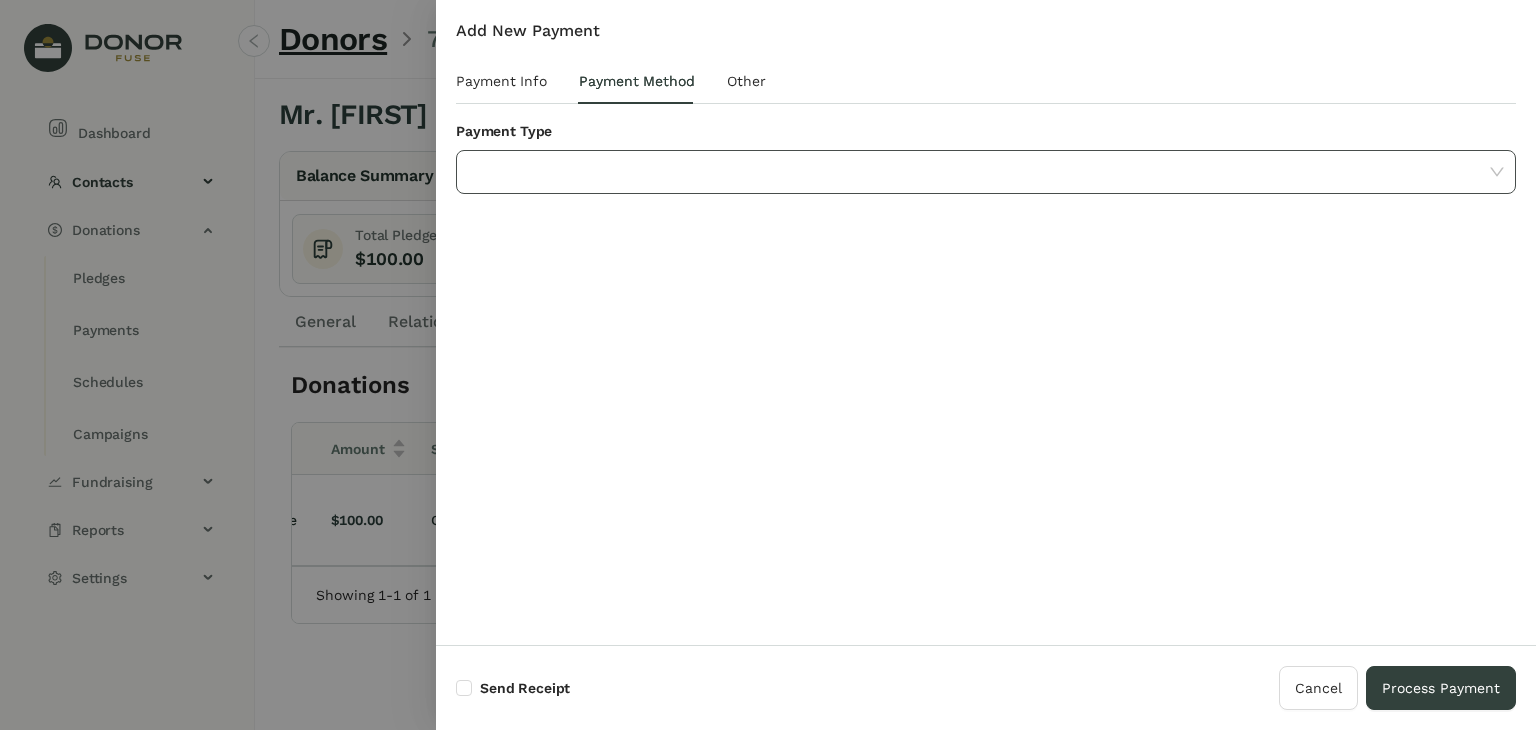 click 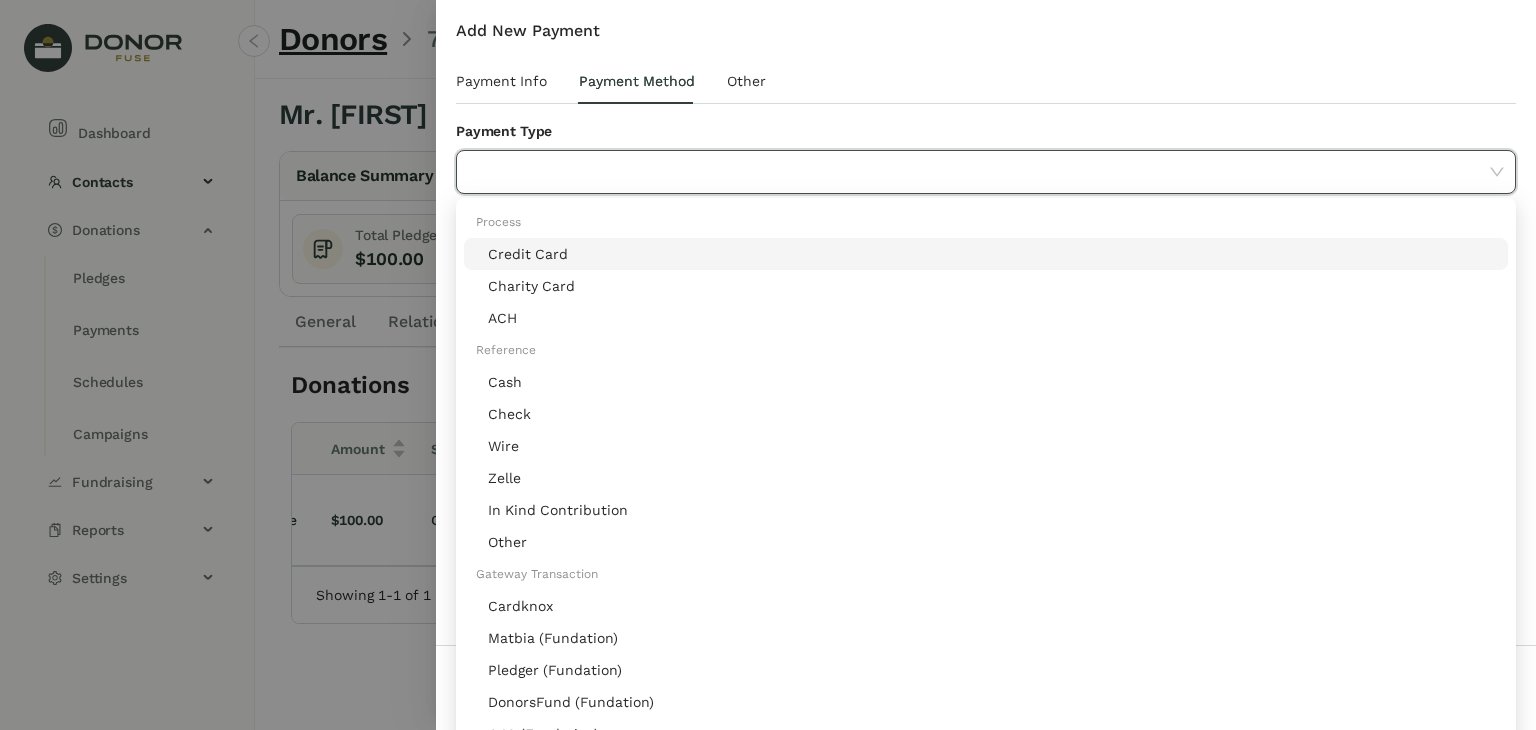 click on "Credit Card" 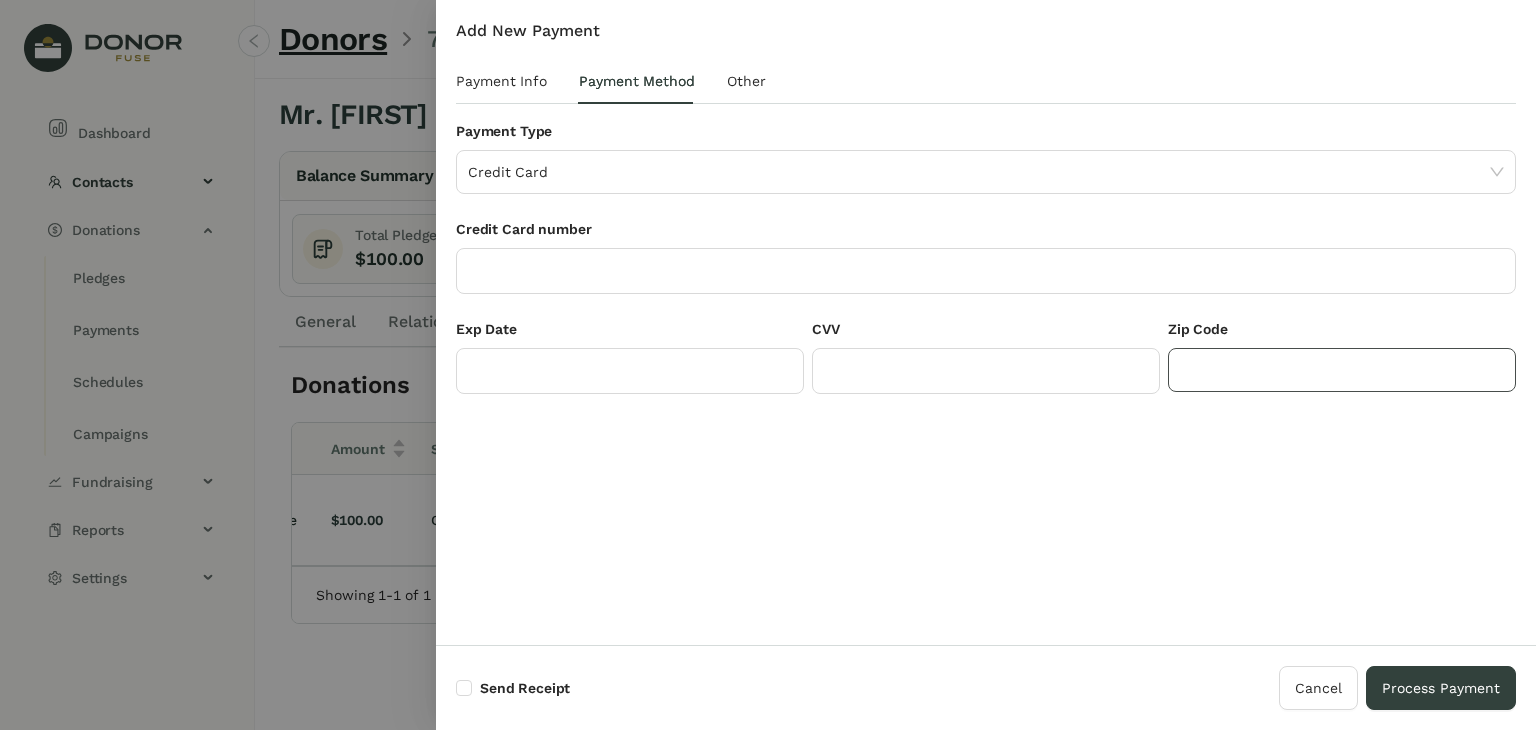 click 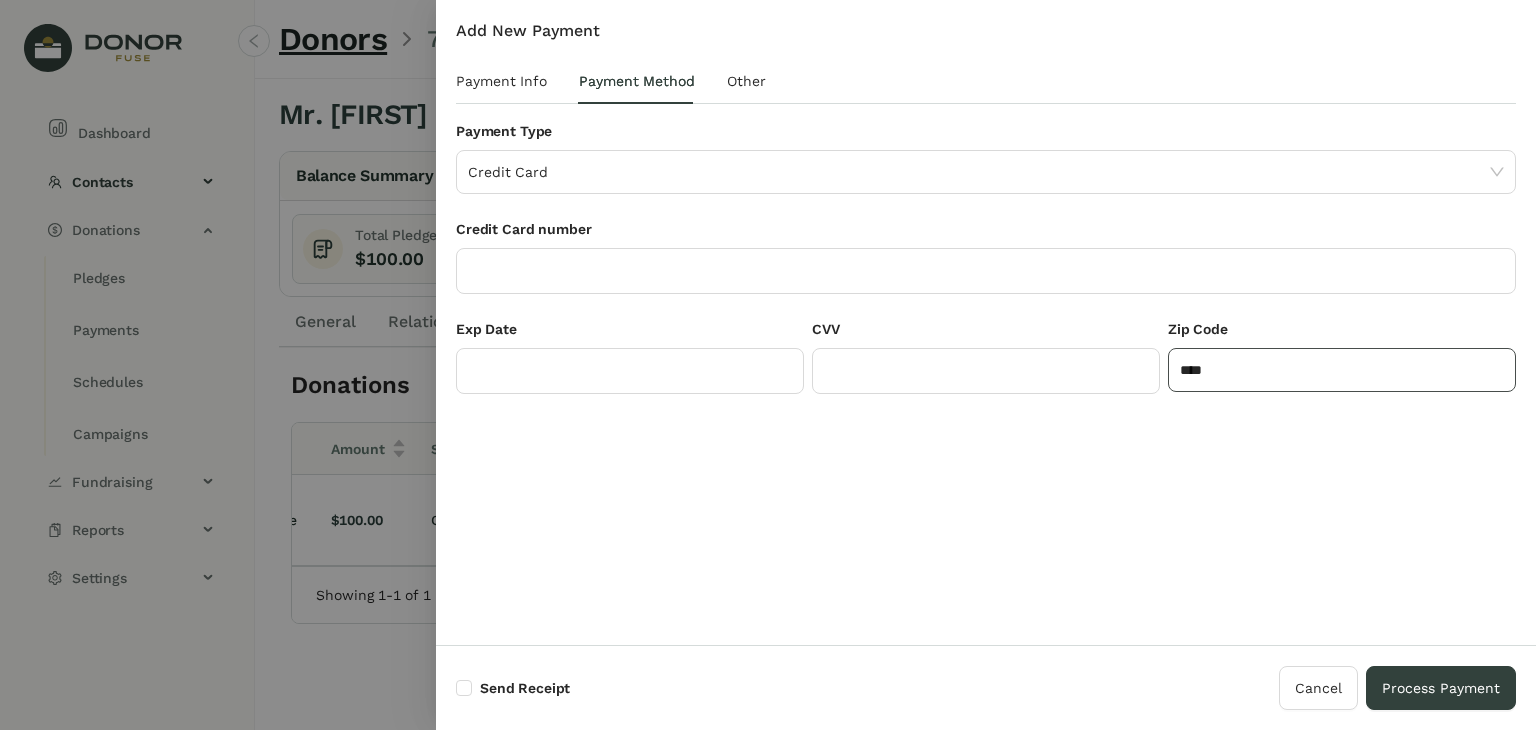 type on "*****" 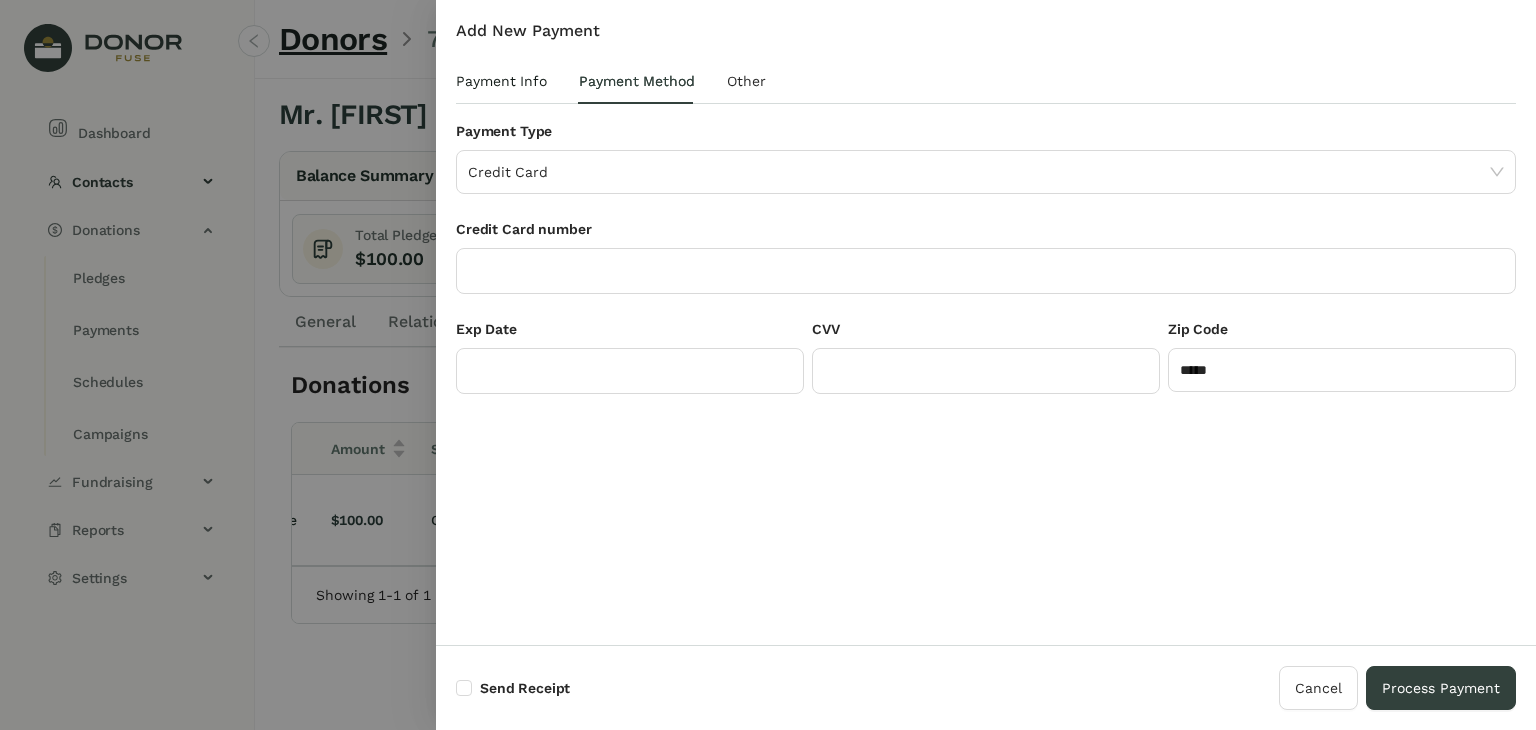 click on "Payment Info" at bounding box center [501, 81] 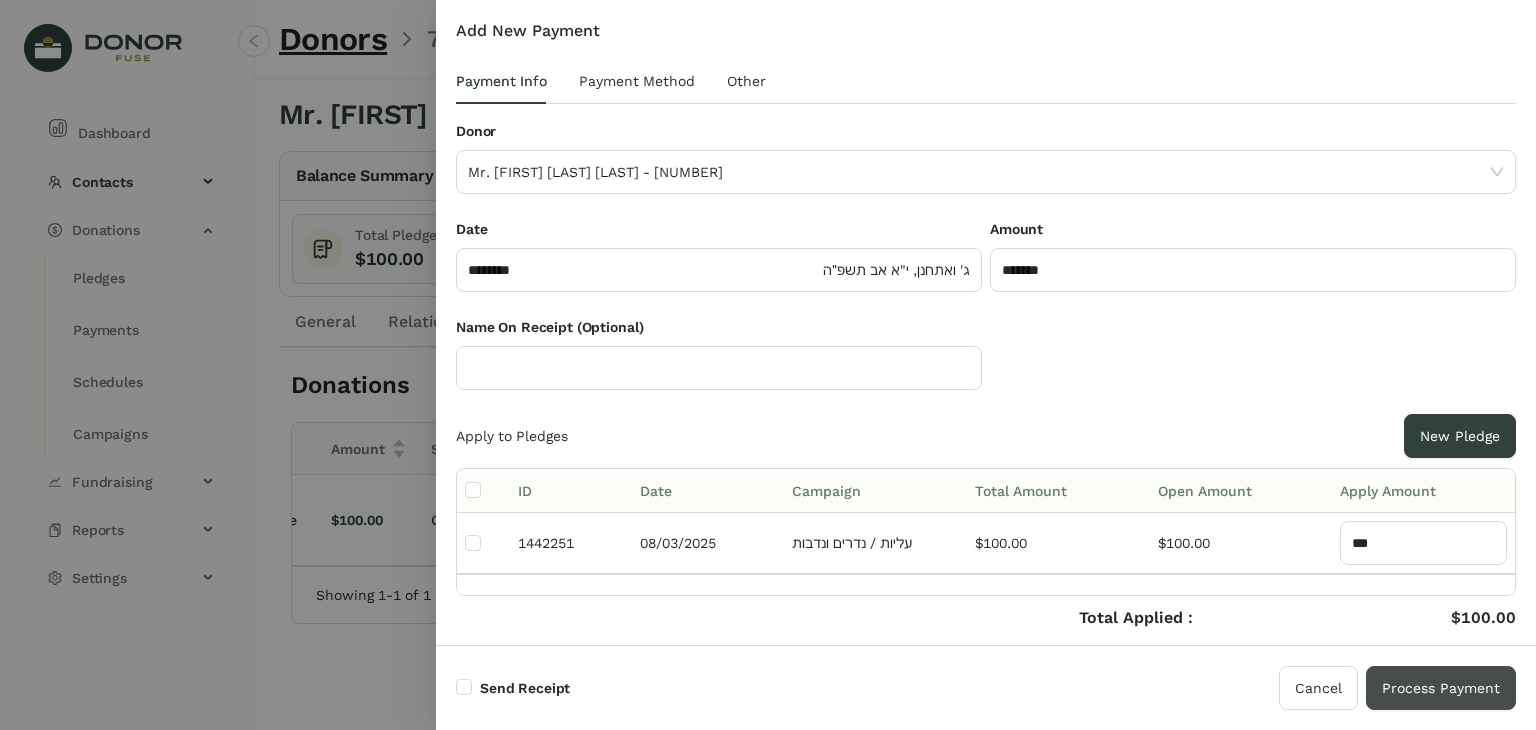 click on "Process Payment" at bounding box center [1441, 688] 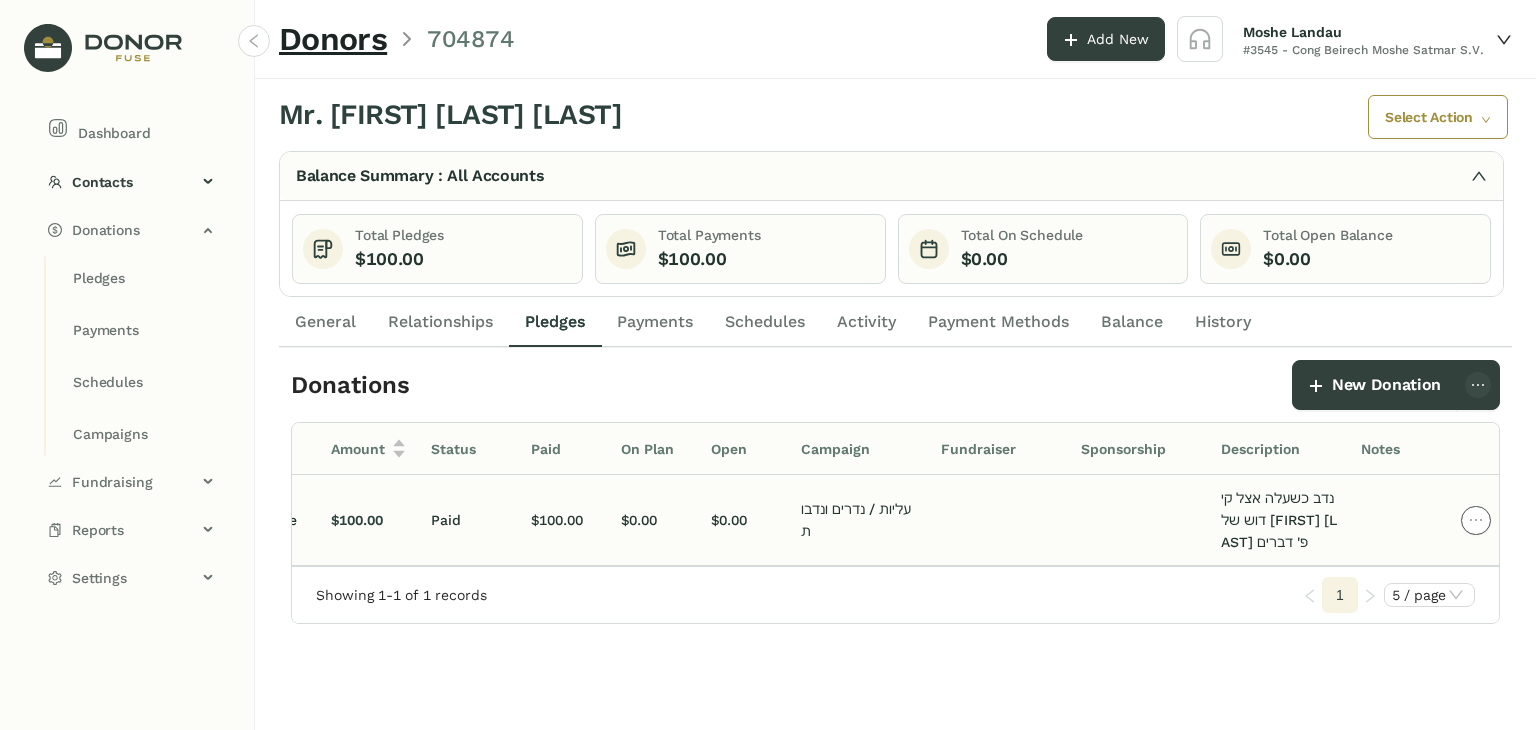 click 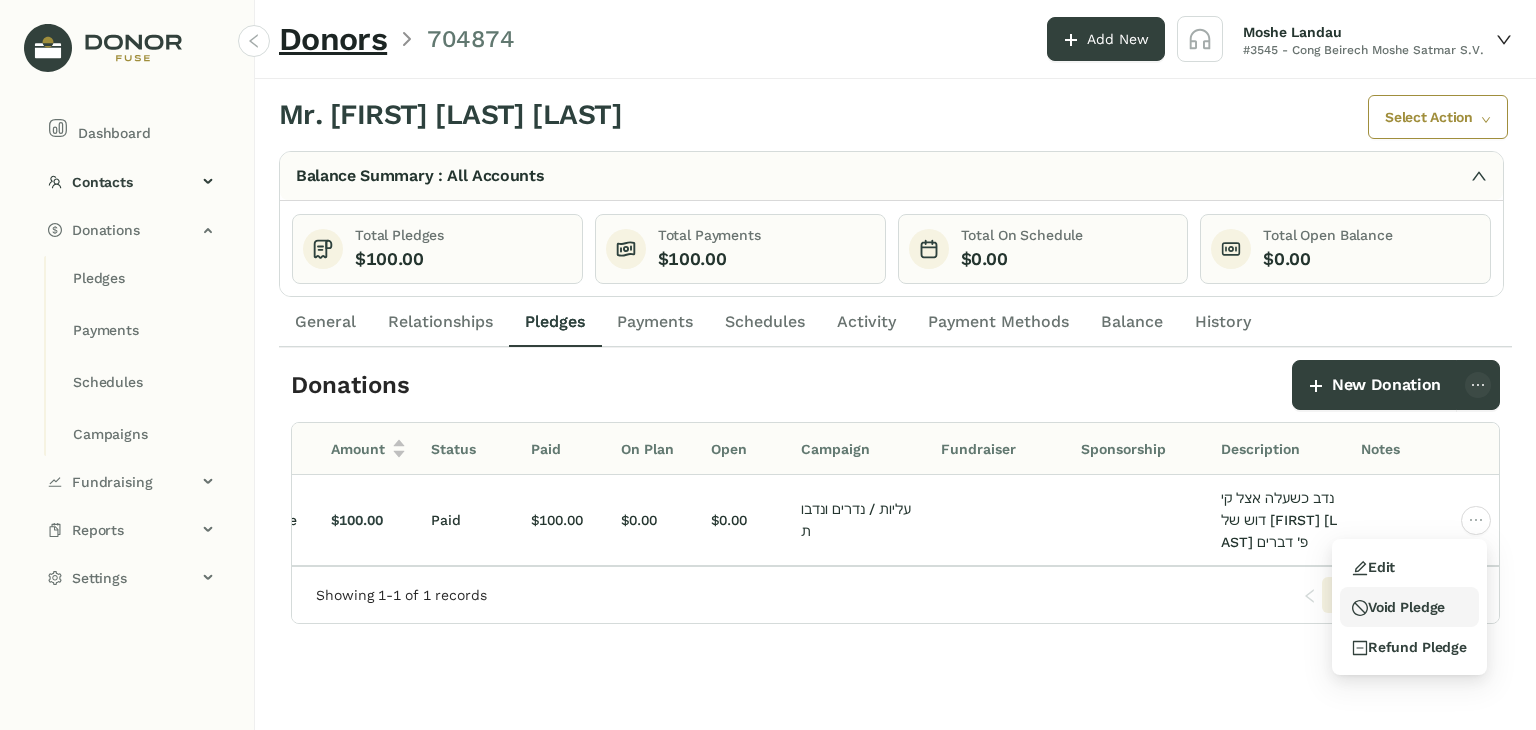 click on "Void Pledge" at bounding box center (1398, 607) 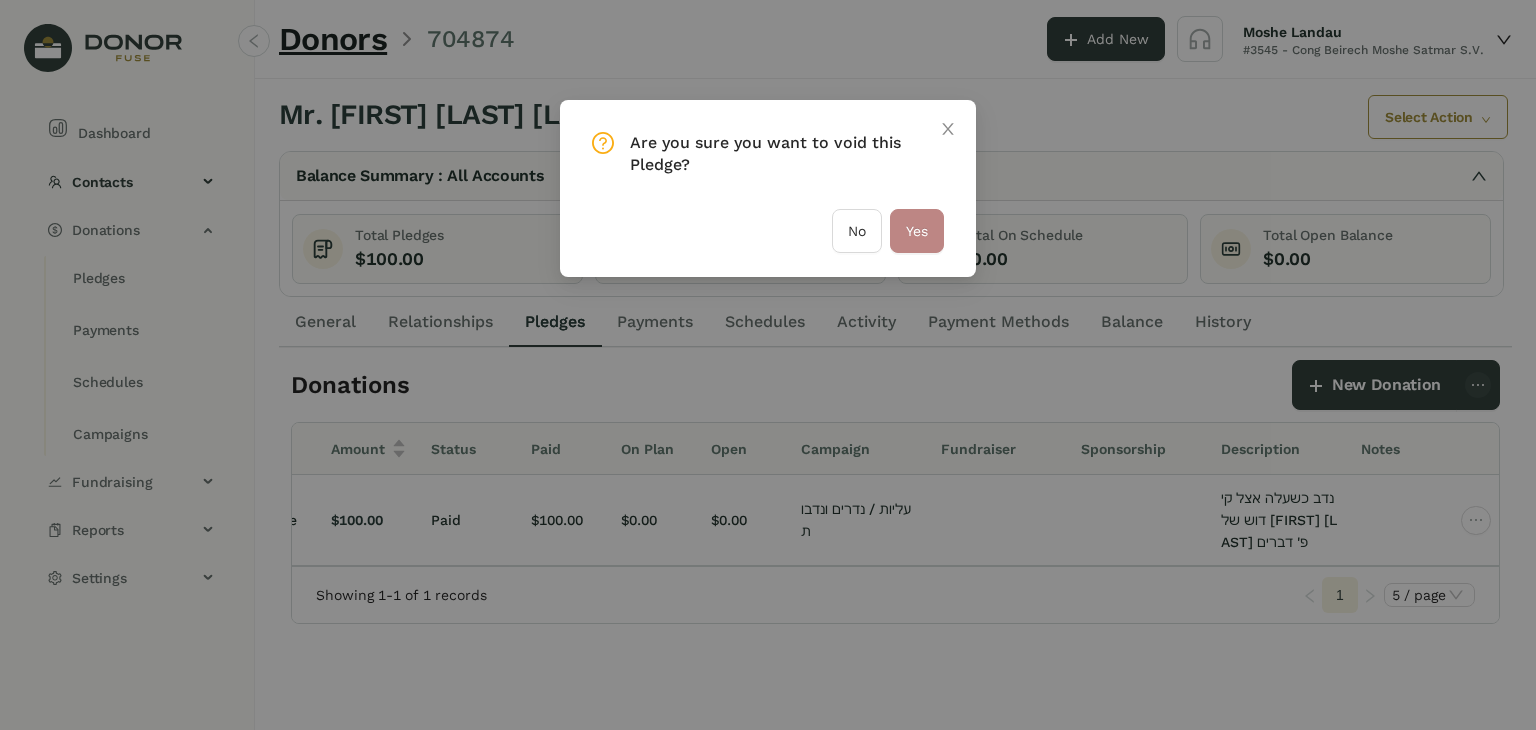 click on "Yes" at bounding box center [917, 231] 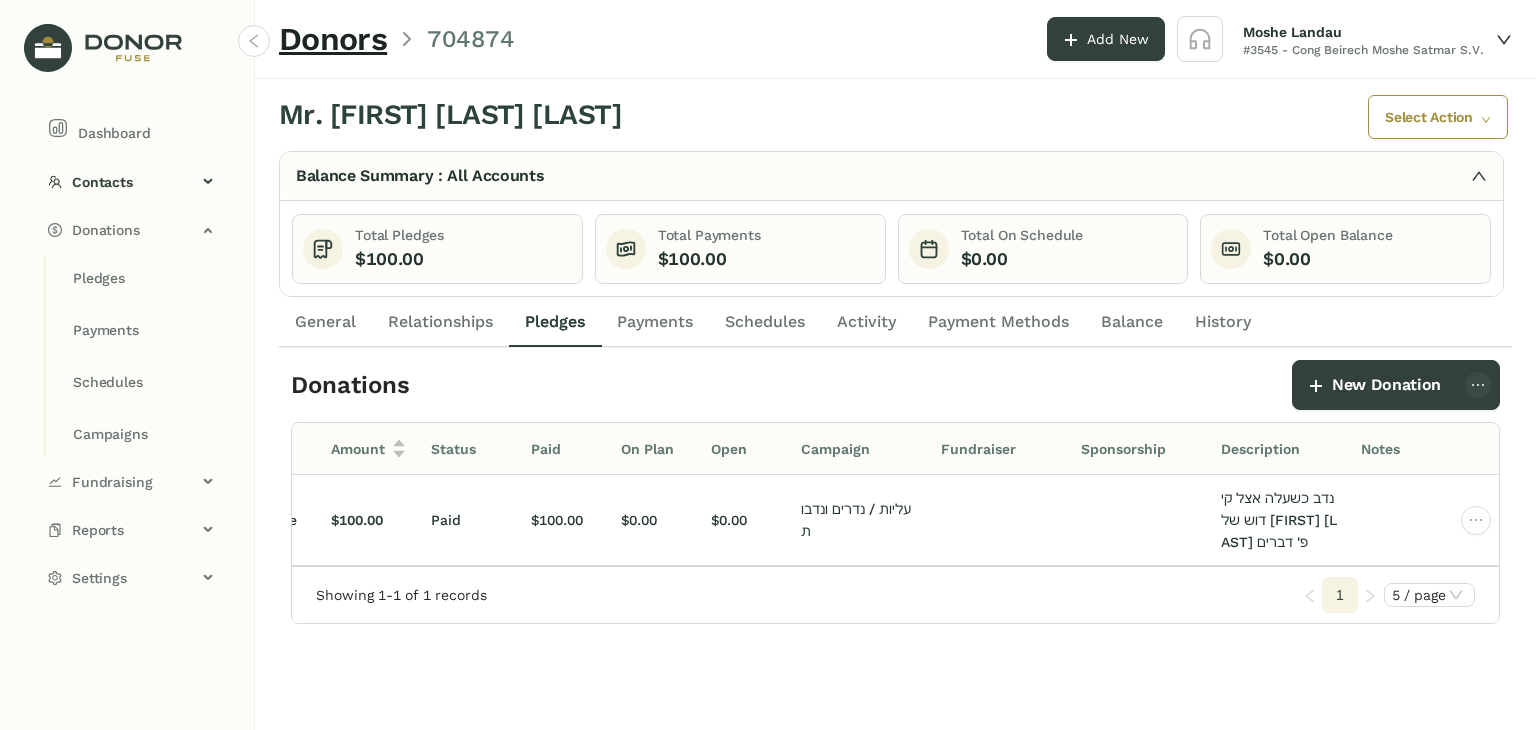 click on "Payments" 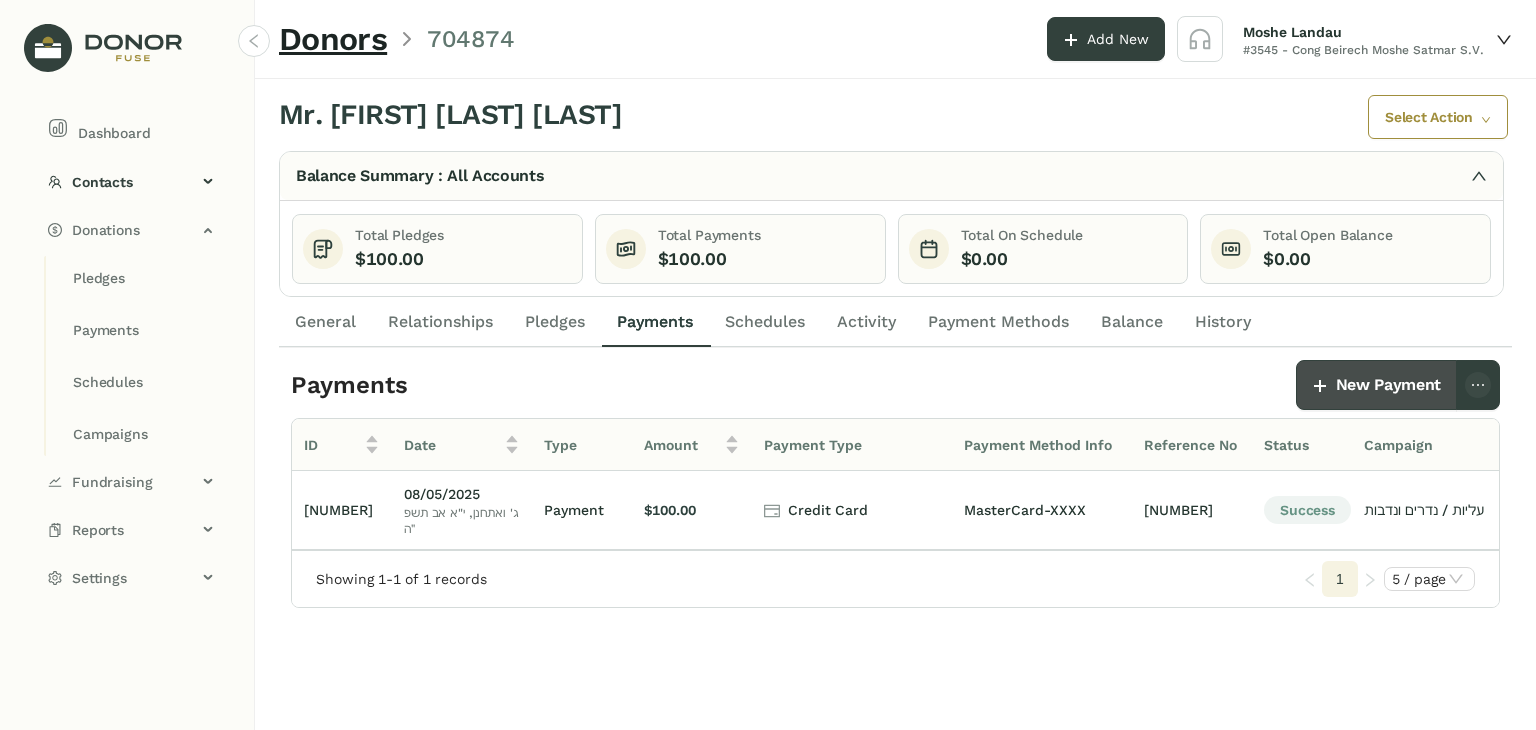 click on "New Payment" 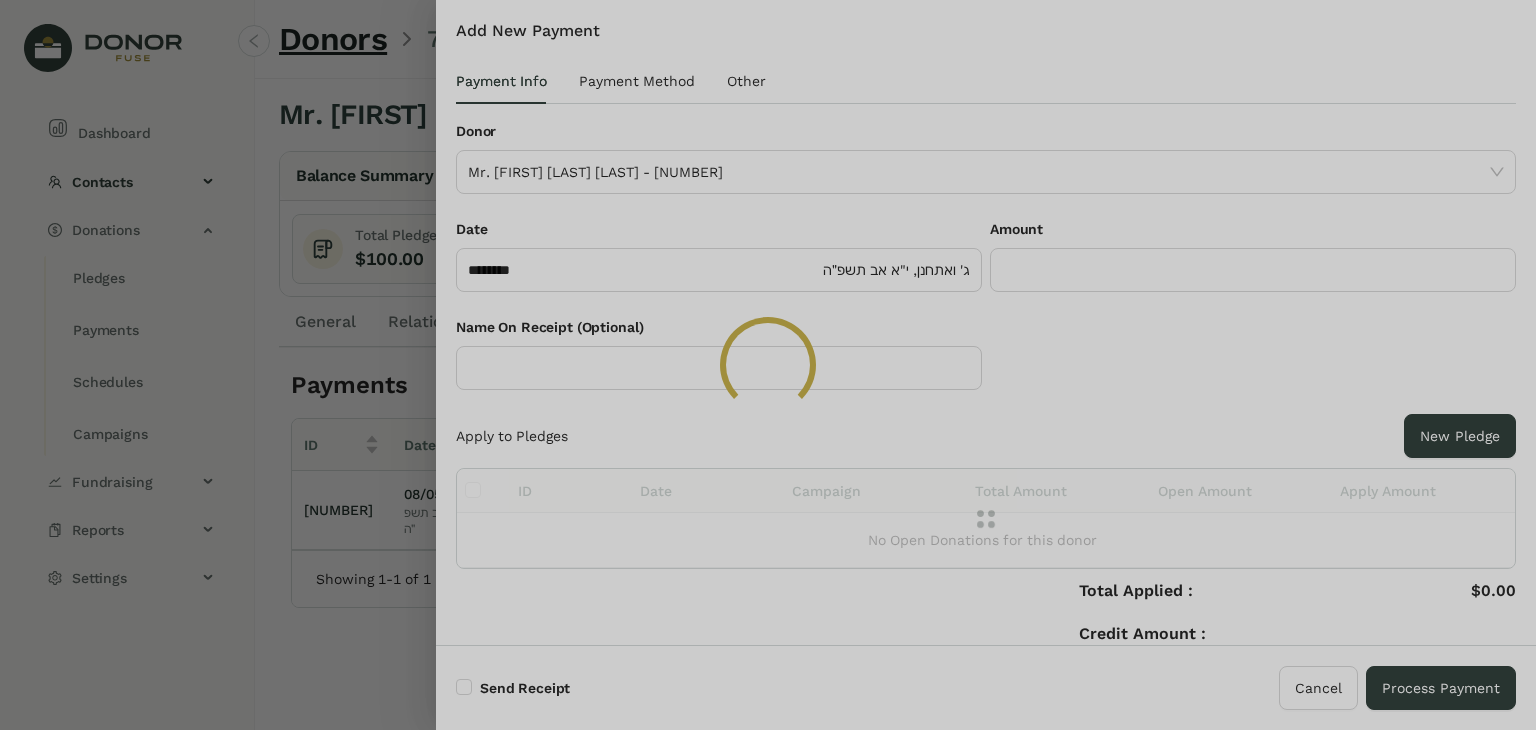click 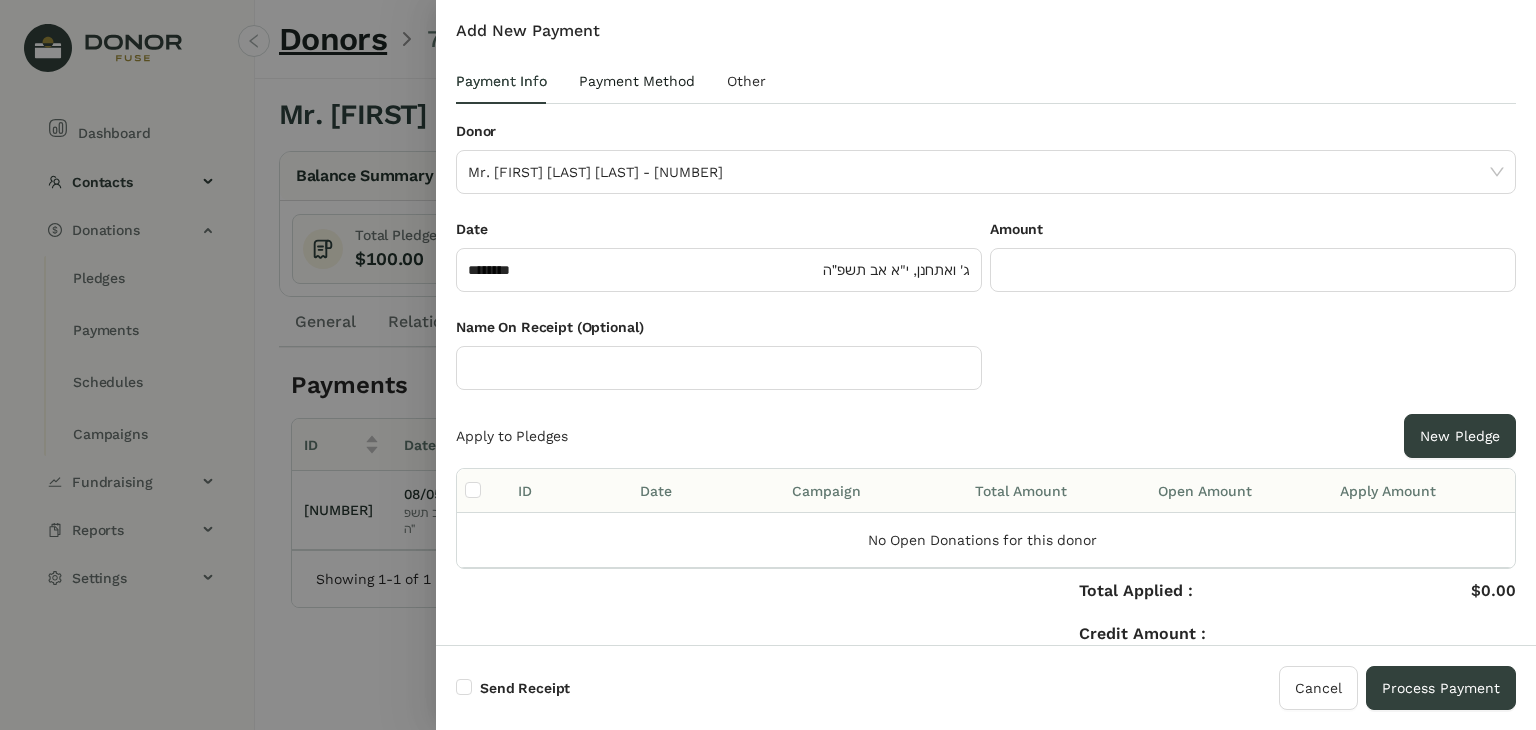 click on "Payment Method" at bounding box center (637, 81) 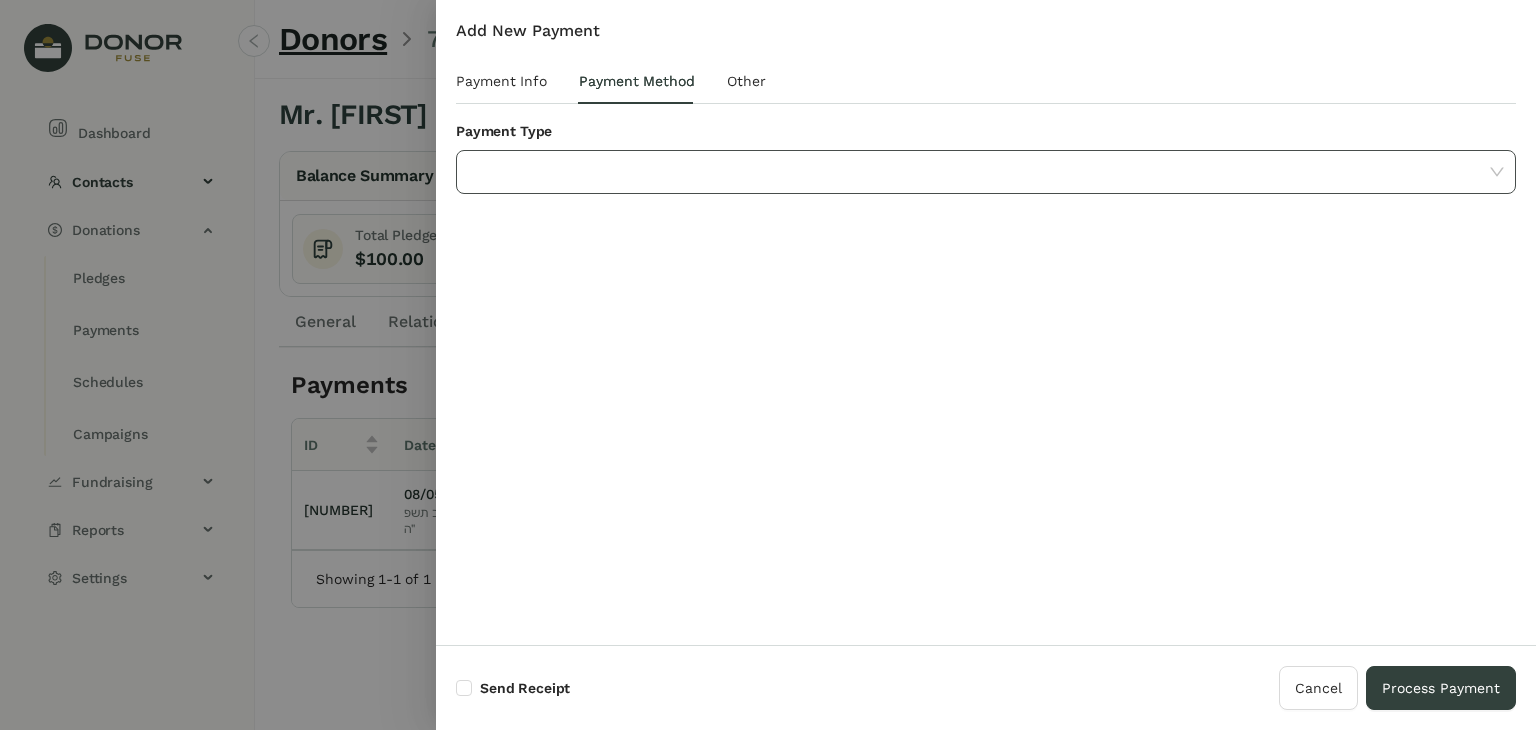 click 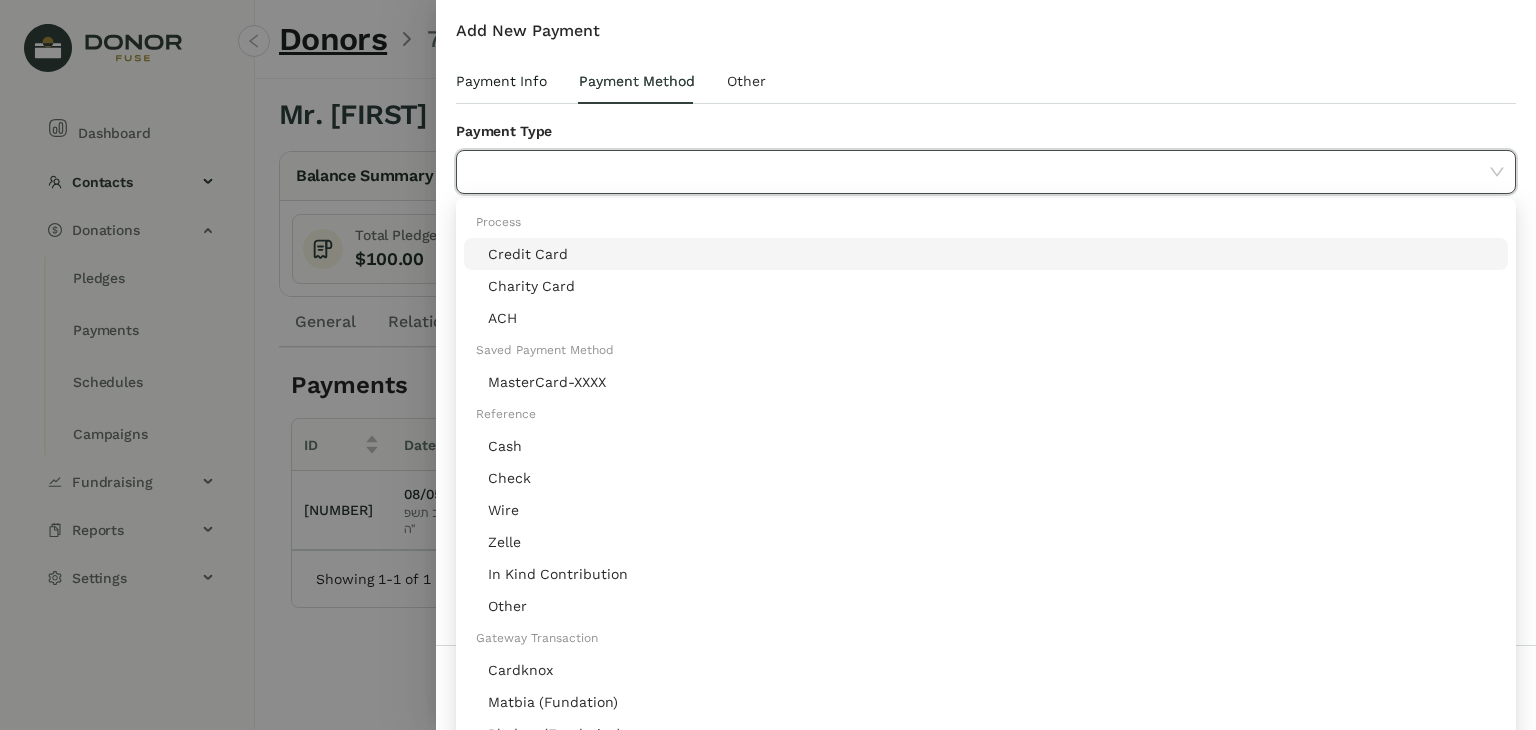 click on "Payment Info" at bounding box center (501, 81) 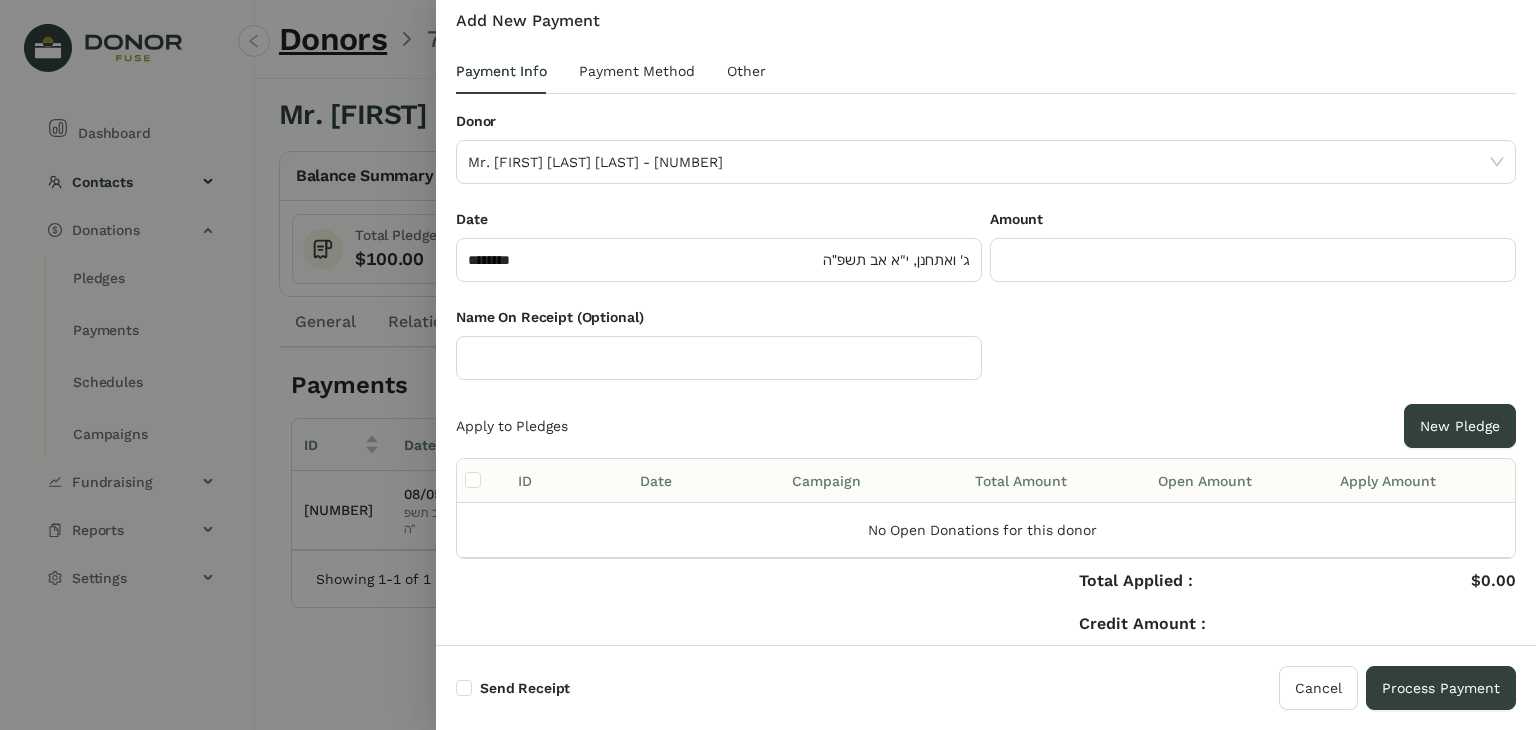 scroll, scrollTop: 11, scrollLeft: 0, axis: vertical 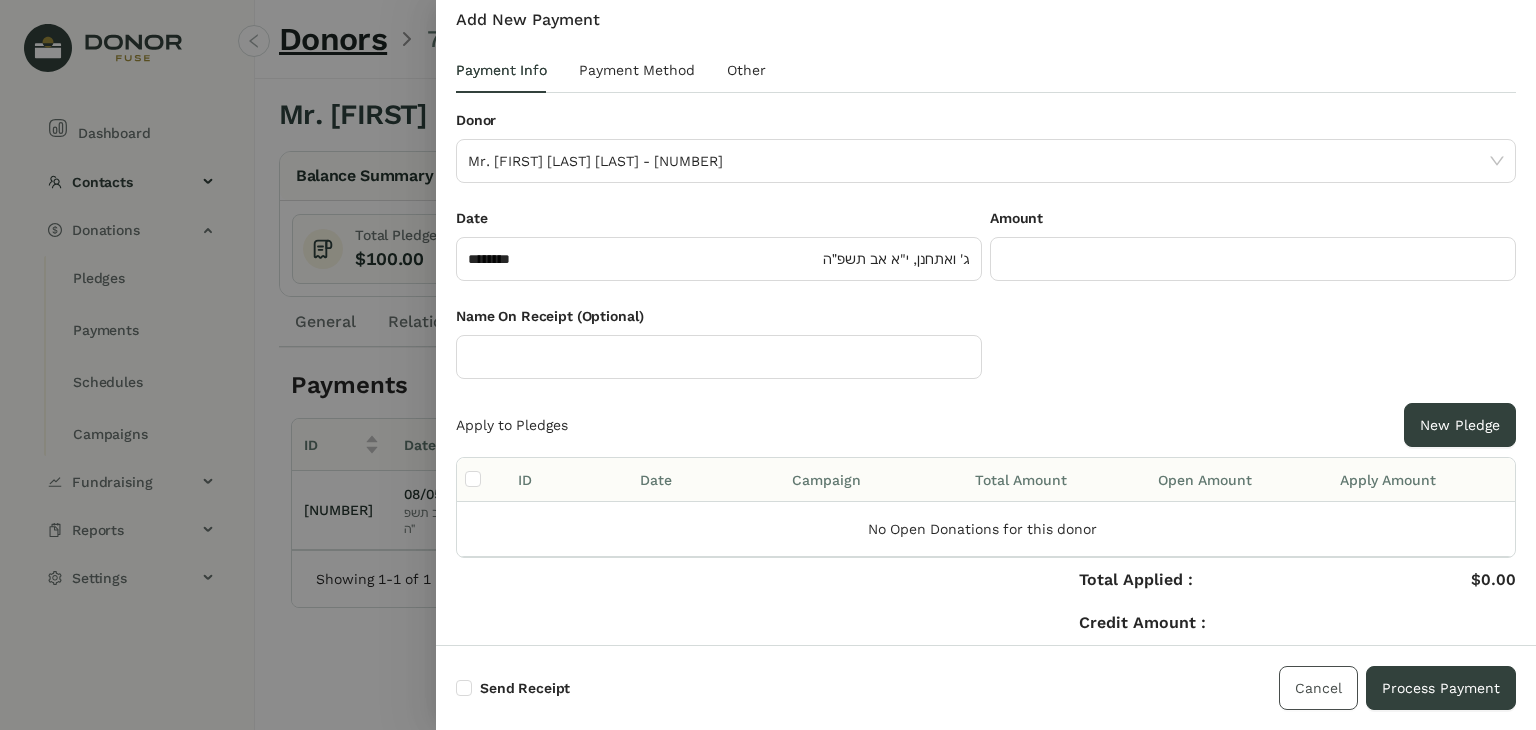 click on "Cancel" at bounding box center [1318, 688] 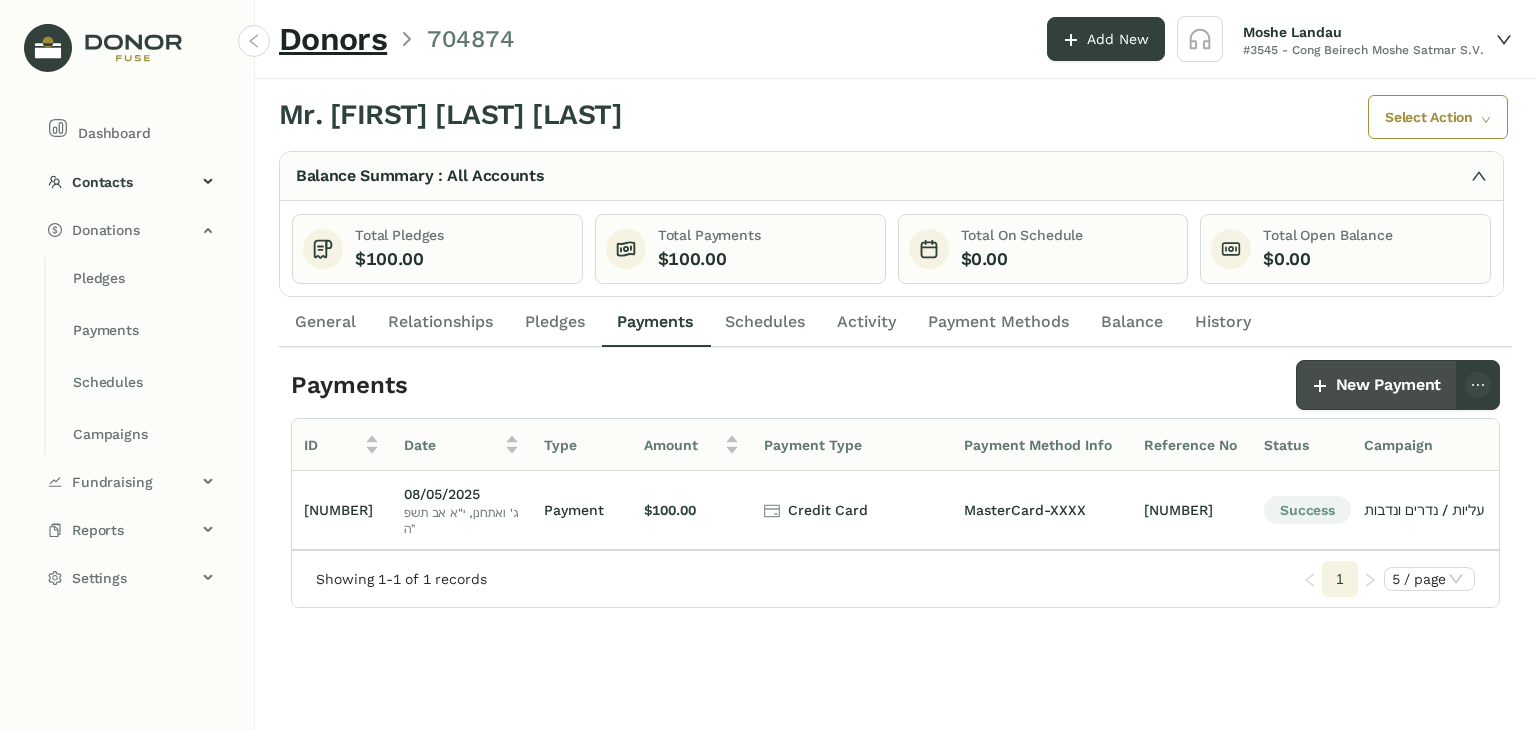 scroll, scrollTop: 0, scrollLeft: 196, axis: horizontal 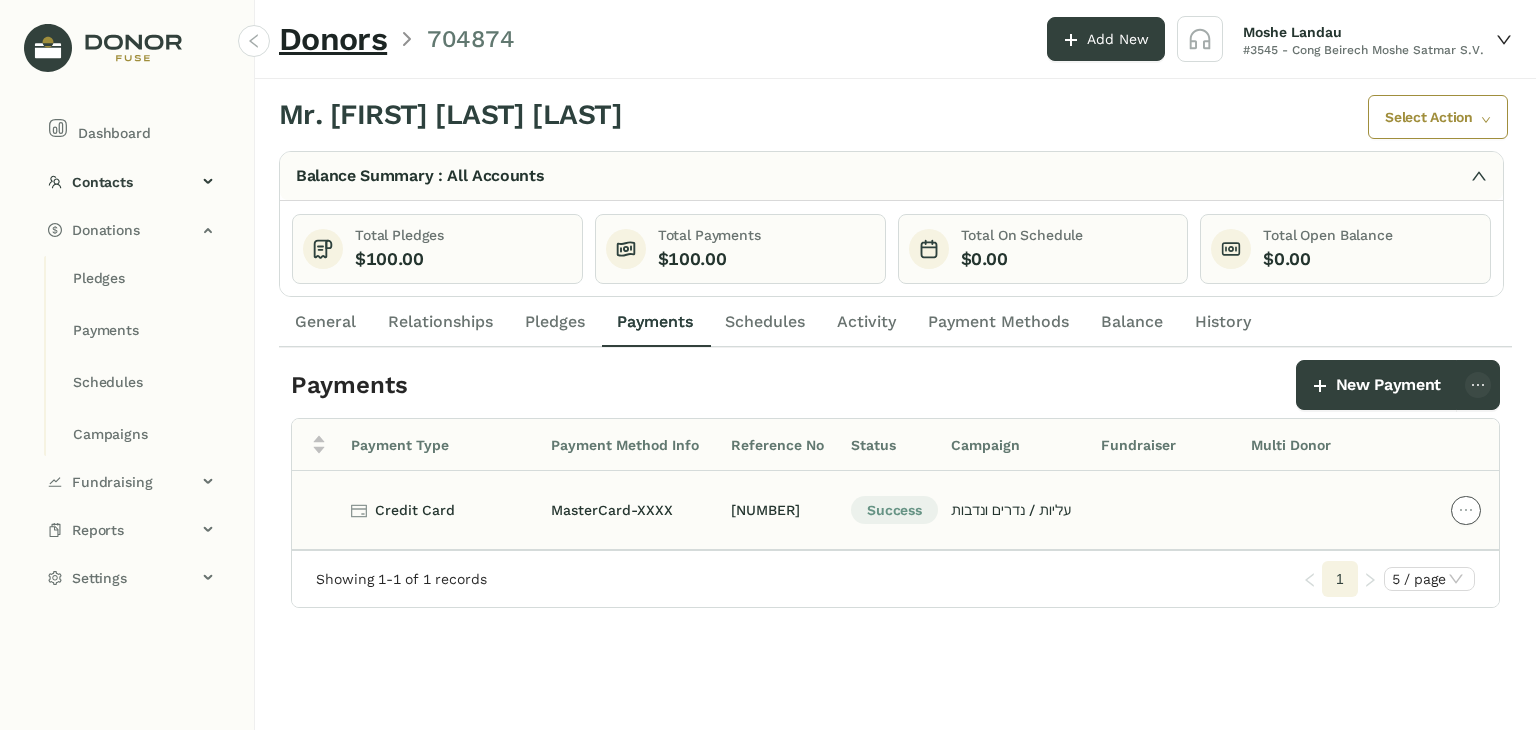 click 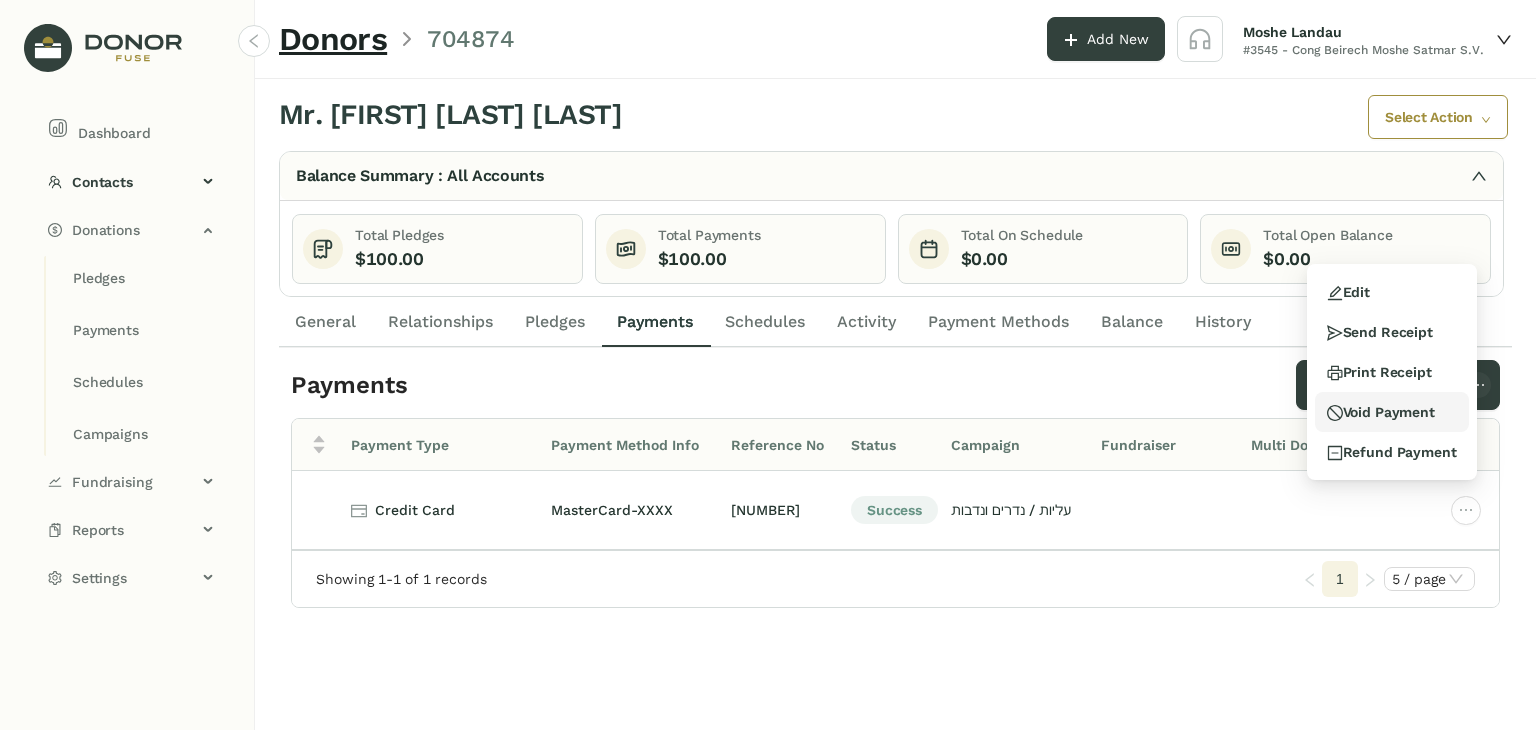 click on "Void Payment" at bounding box center [1381, 412] 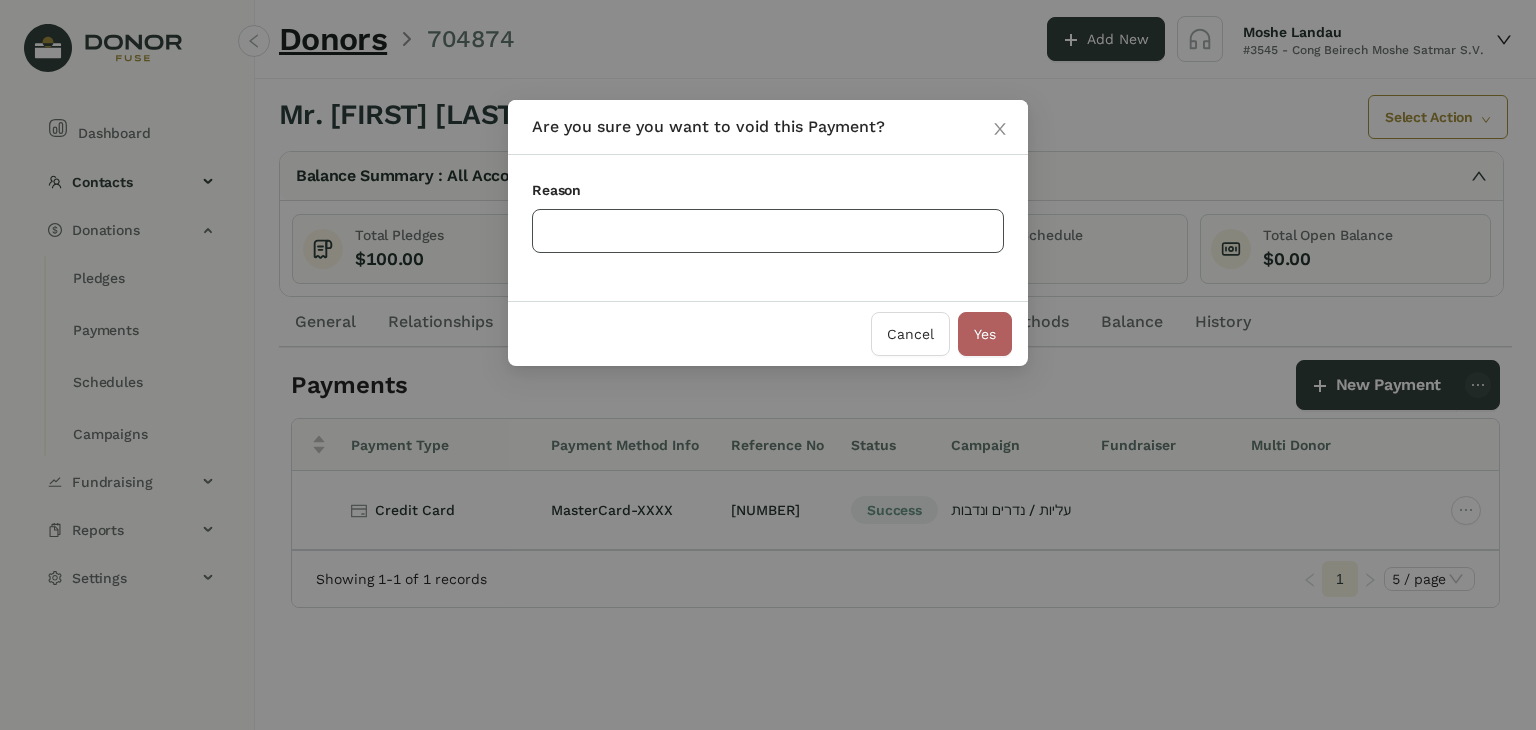 click 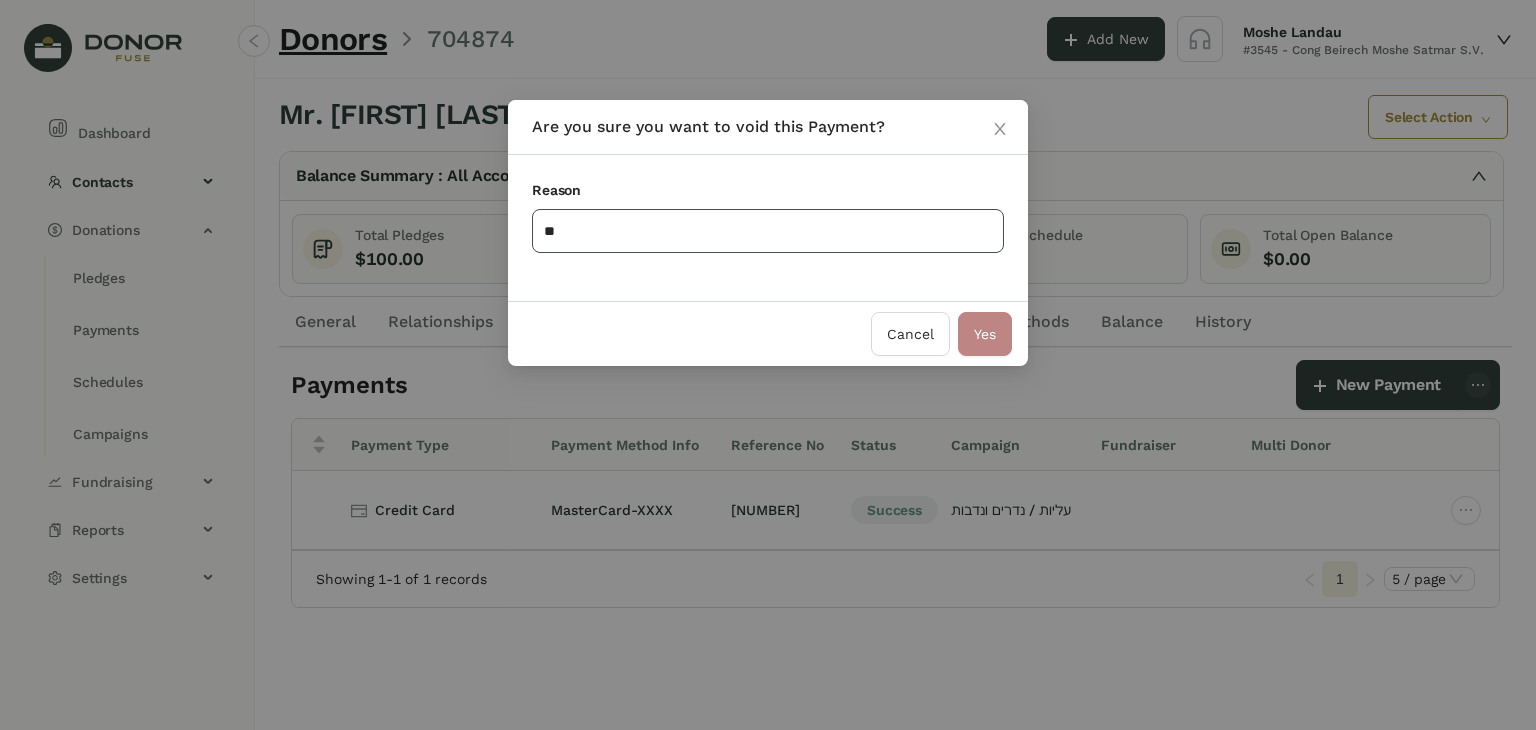 type on "**" 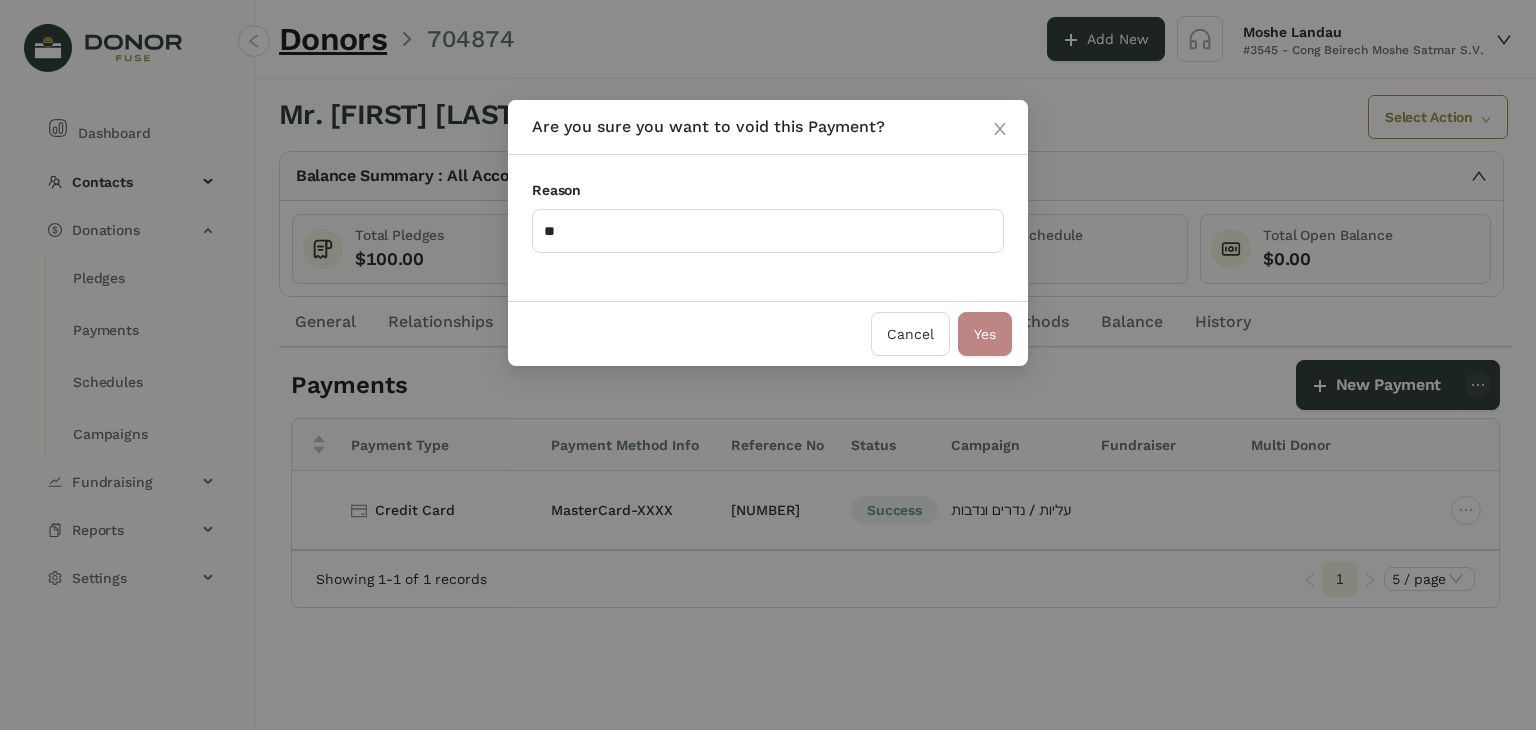 click on "Yes" at bounding box center [985, 334] 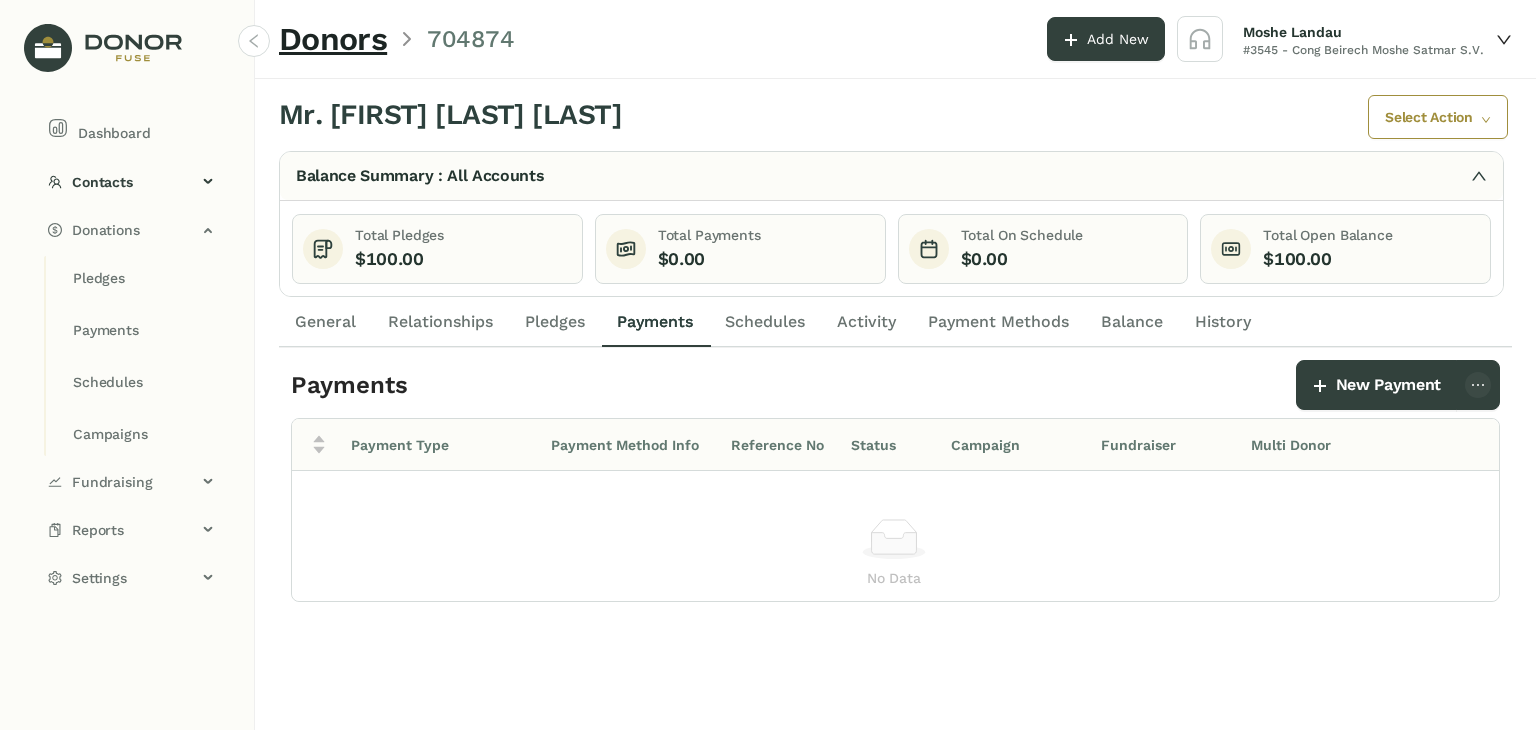 click on "Pledges" 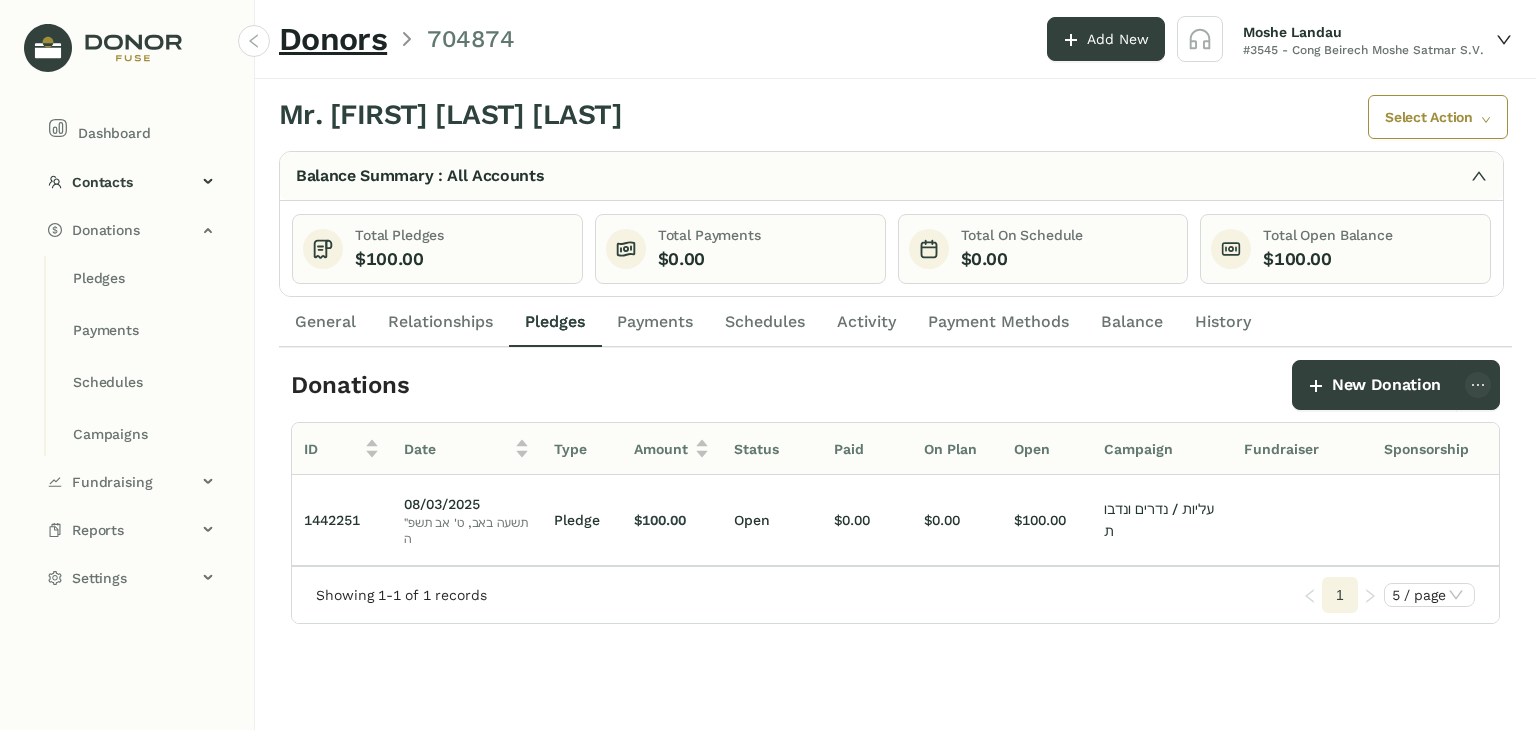 click on "General" 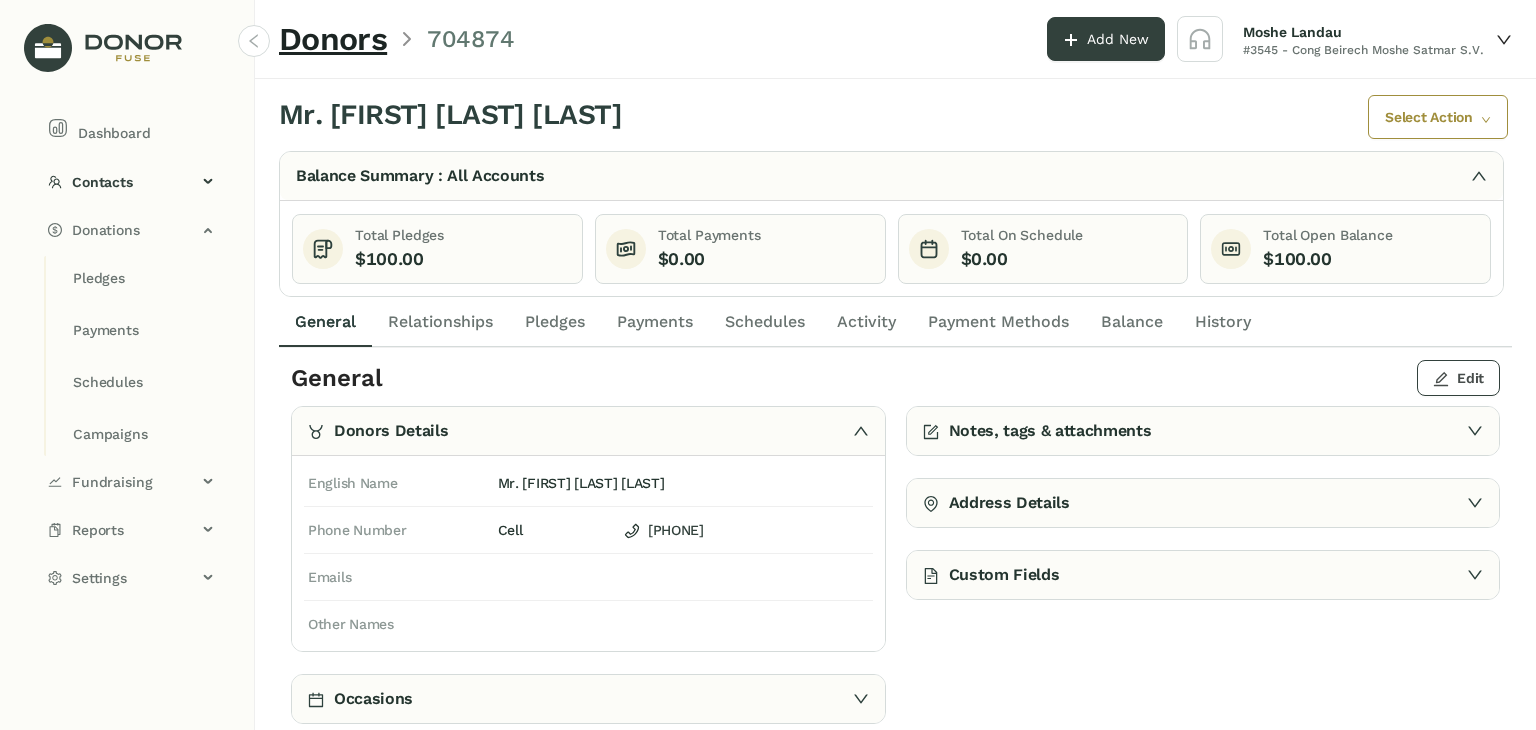 click on "Edit" 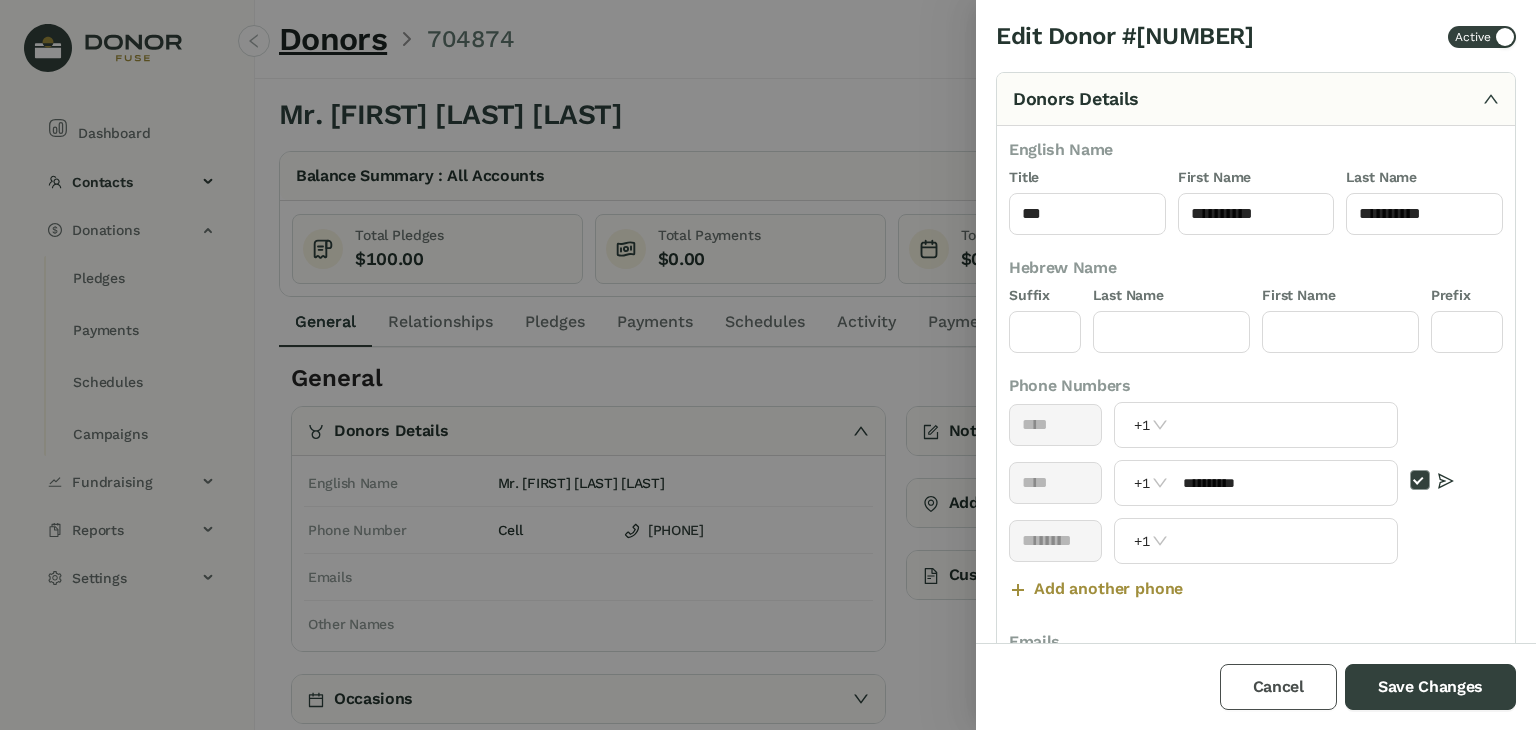 click on "Cancel" at bounding box center (1278, 687) 